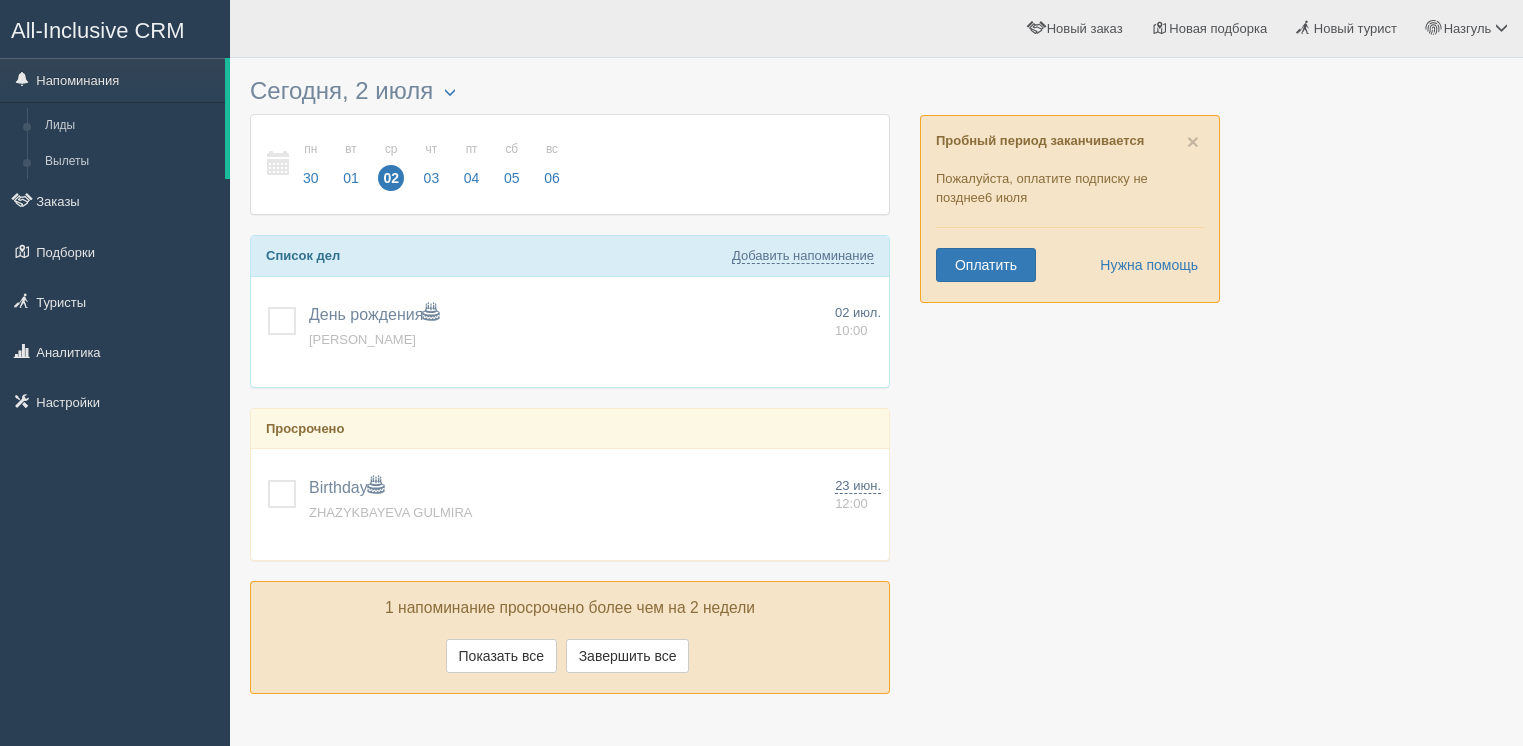 scroll, scrollTop: 0, scrollLeft: 0, axis: both 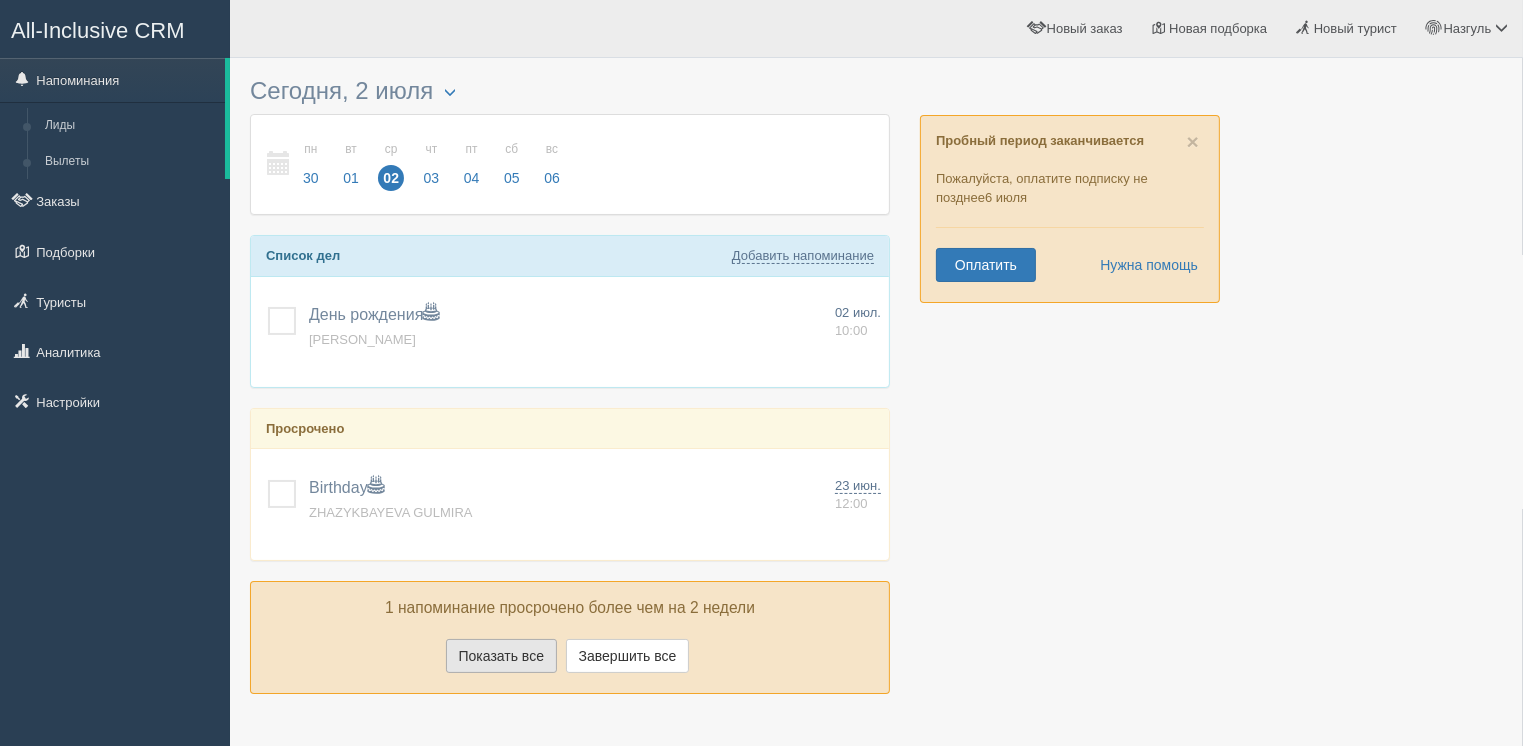 click on "Показать все" at bounding box center (501, 656) 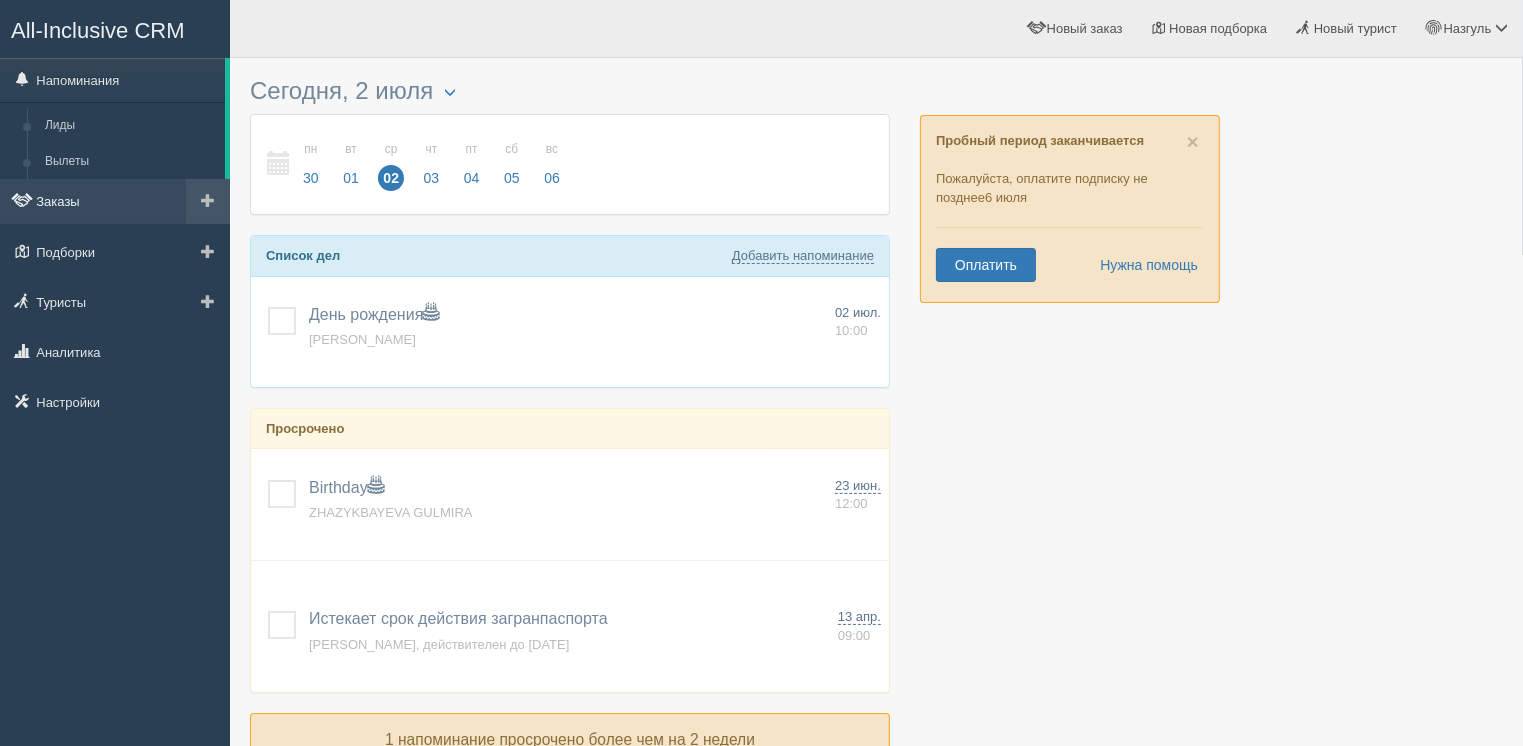 click on "Заказы" at bounding box center [115, 201] 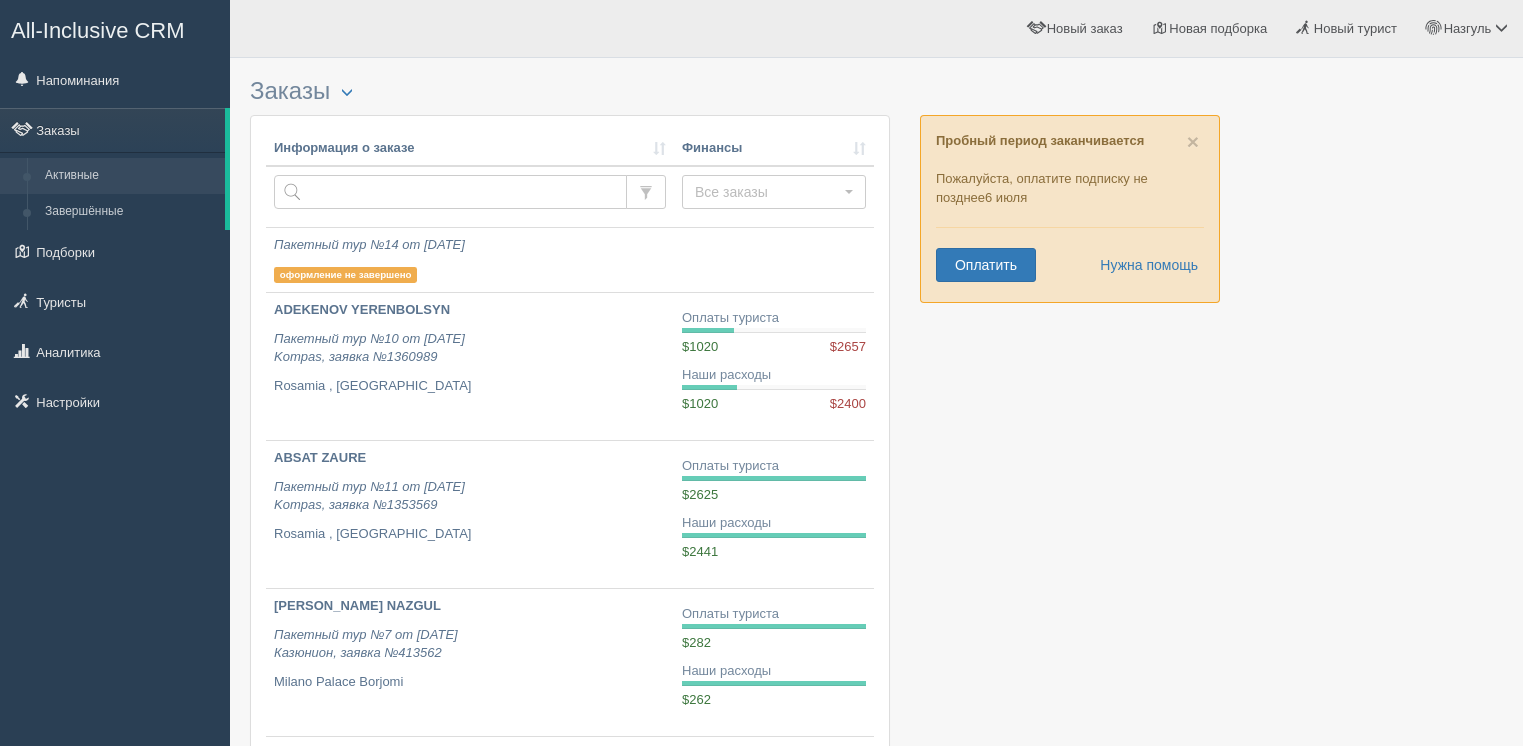 scroll, scrollTop: 0, scrollLeft: 0, axis: both 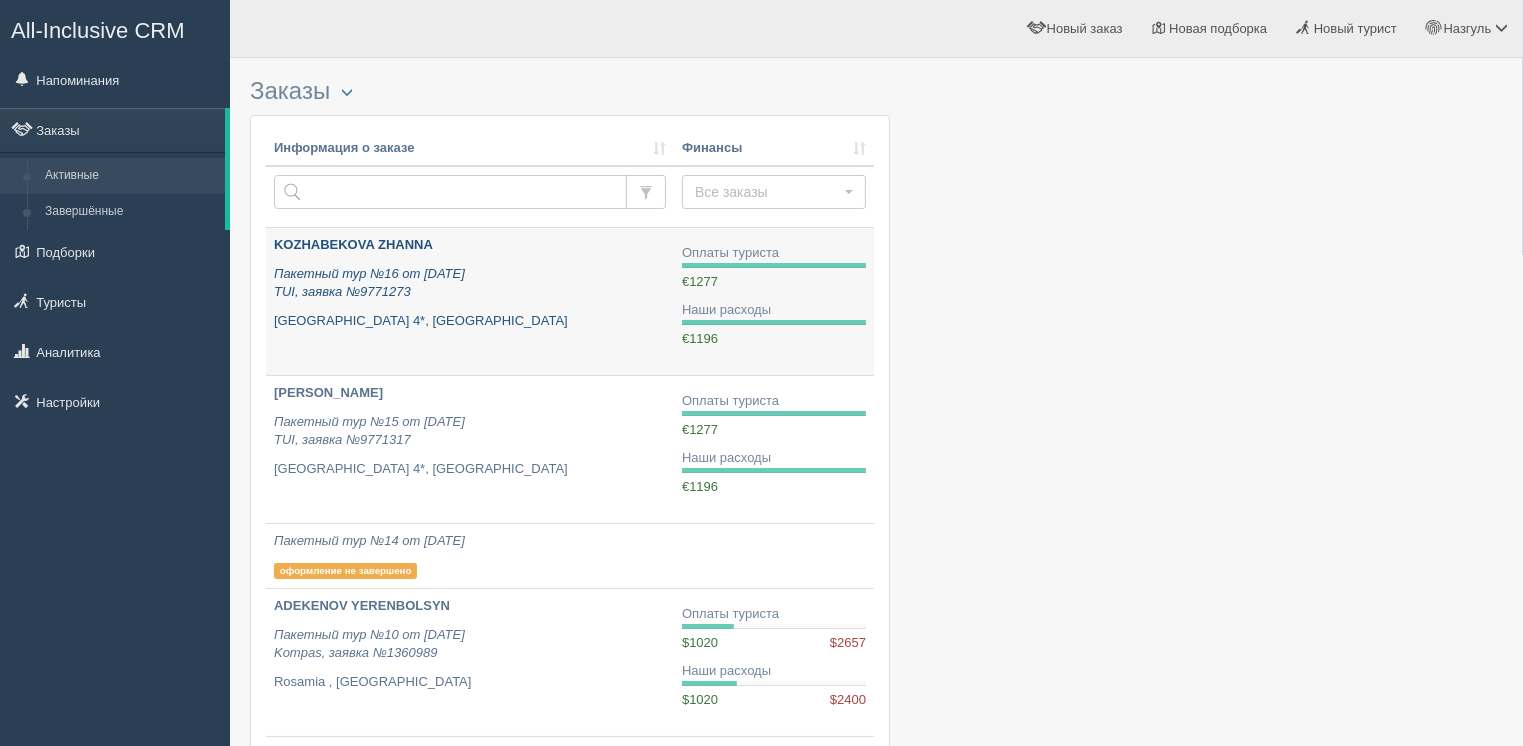 click on "[PERSON_NAME][GEOGRAPHIC_DATA] 4*, [GEOGRAPHIC_DATA]" at bounding box center [470, 321] 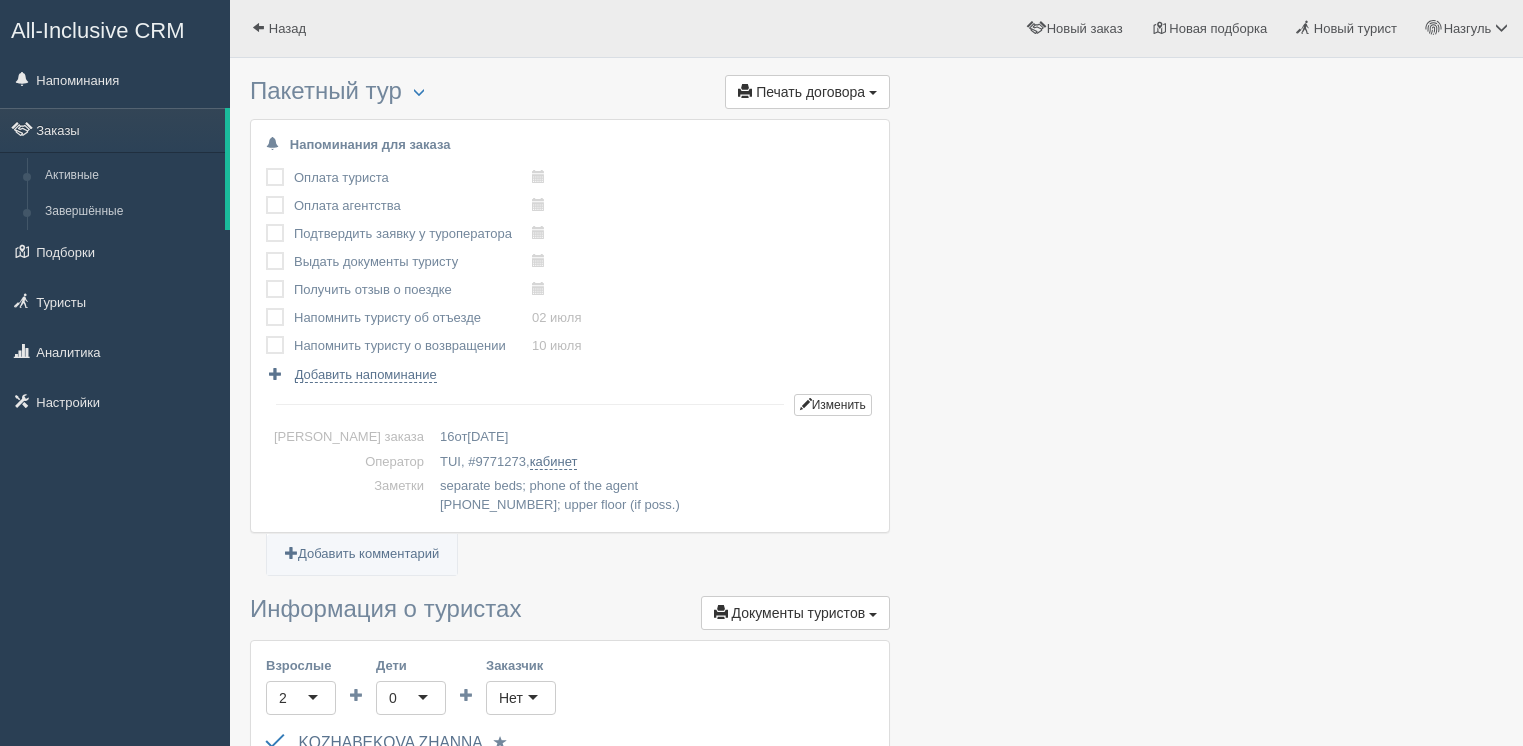 scroll, scrollTop: 0, scrollLeft: 0, axis: both 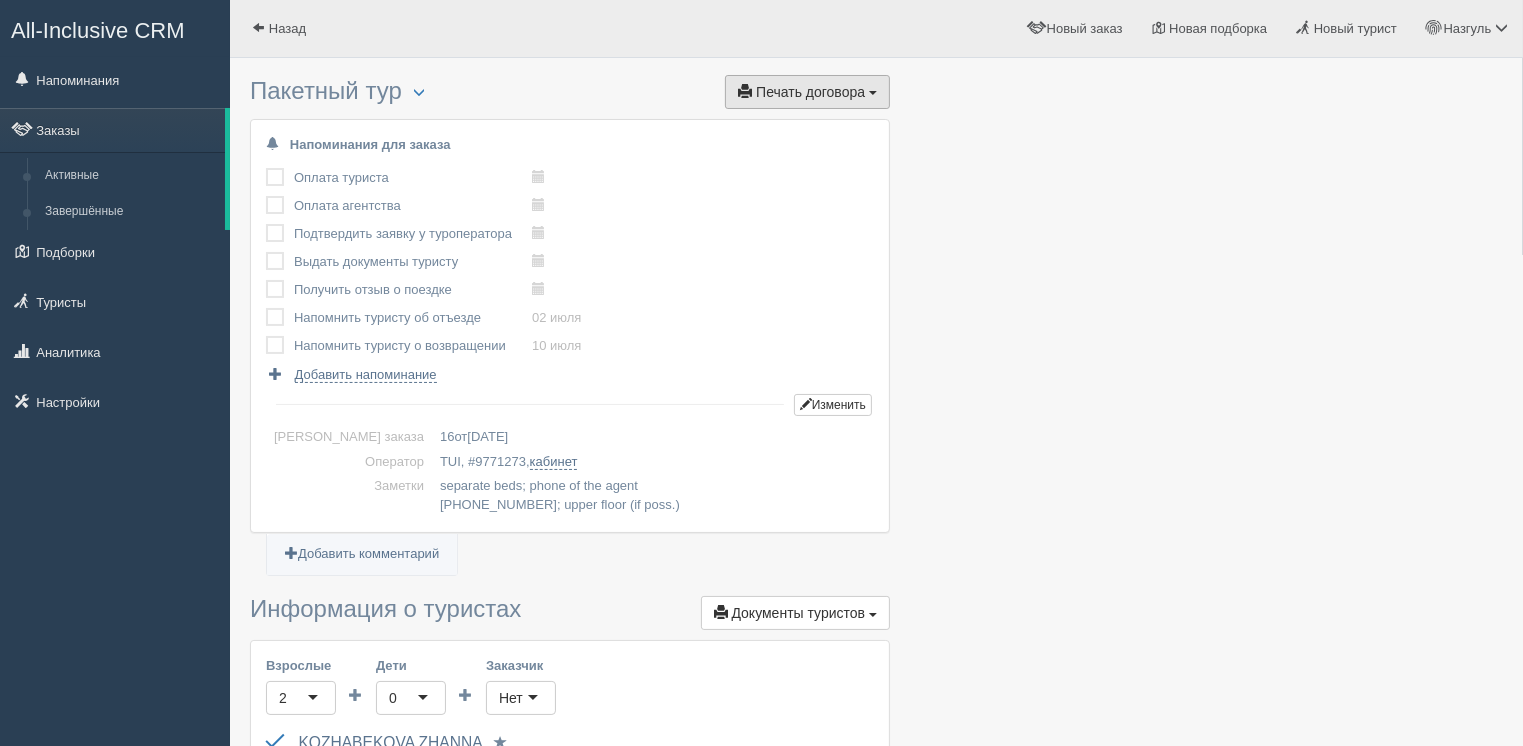 click on "Печать договора" at bounding box center (810, 92) 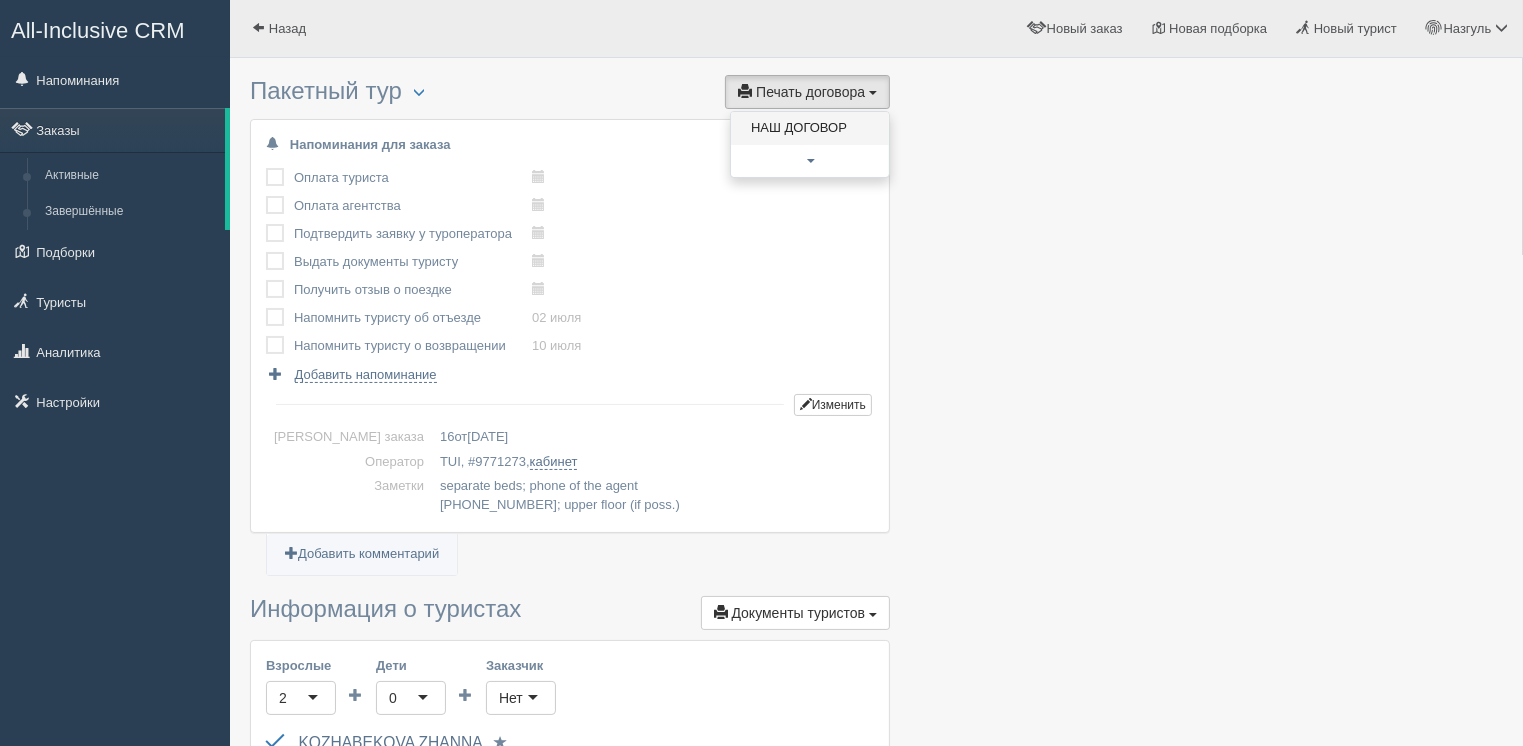 click on "НАШ ДОГОВОР" at bounding box center [810, 128] 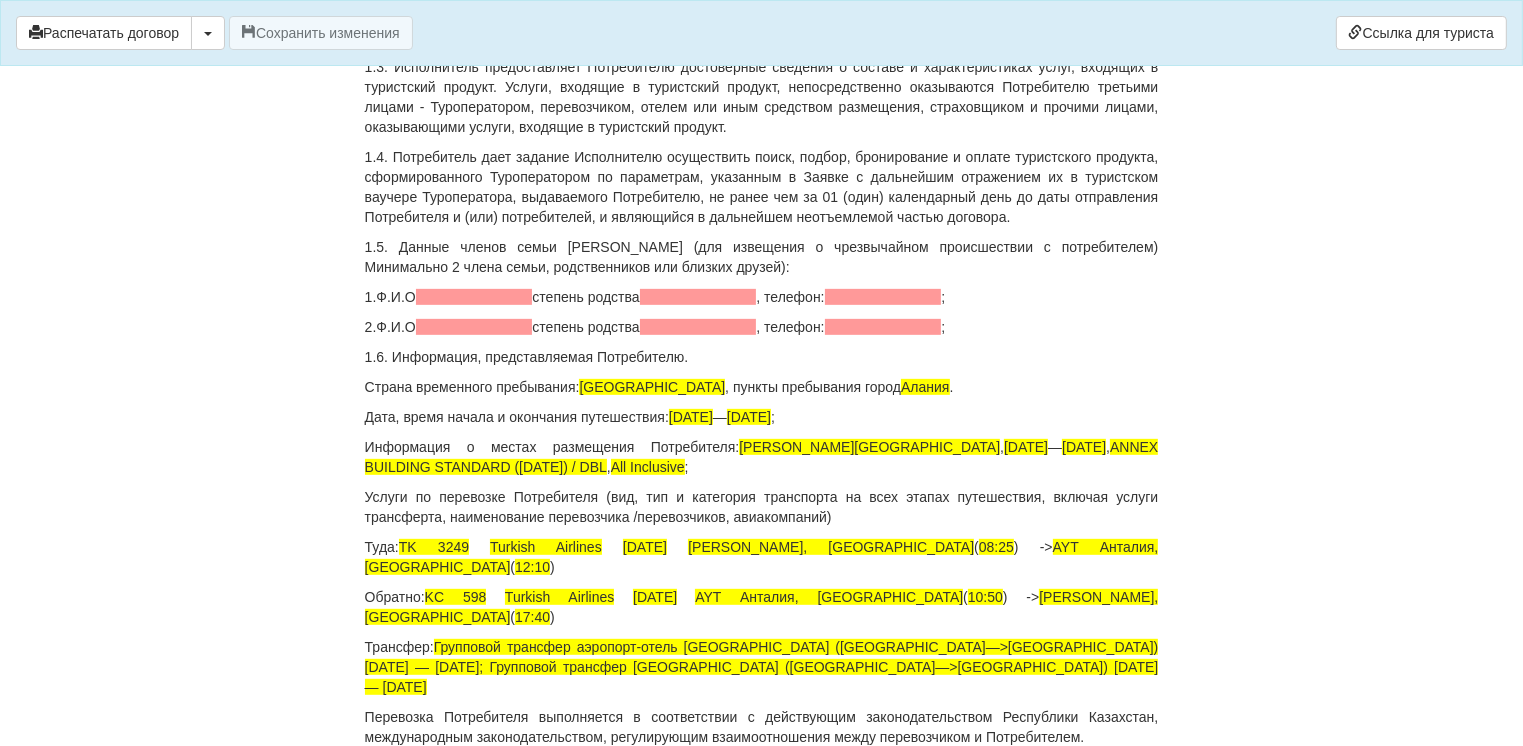 scroll, scrollTop: 800, scrollLeft: 0, axis: vertical 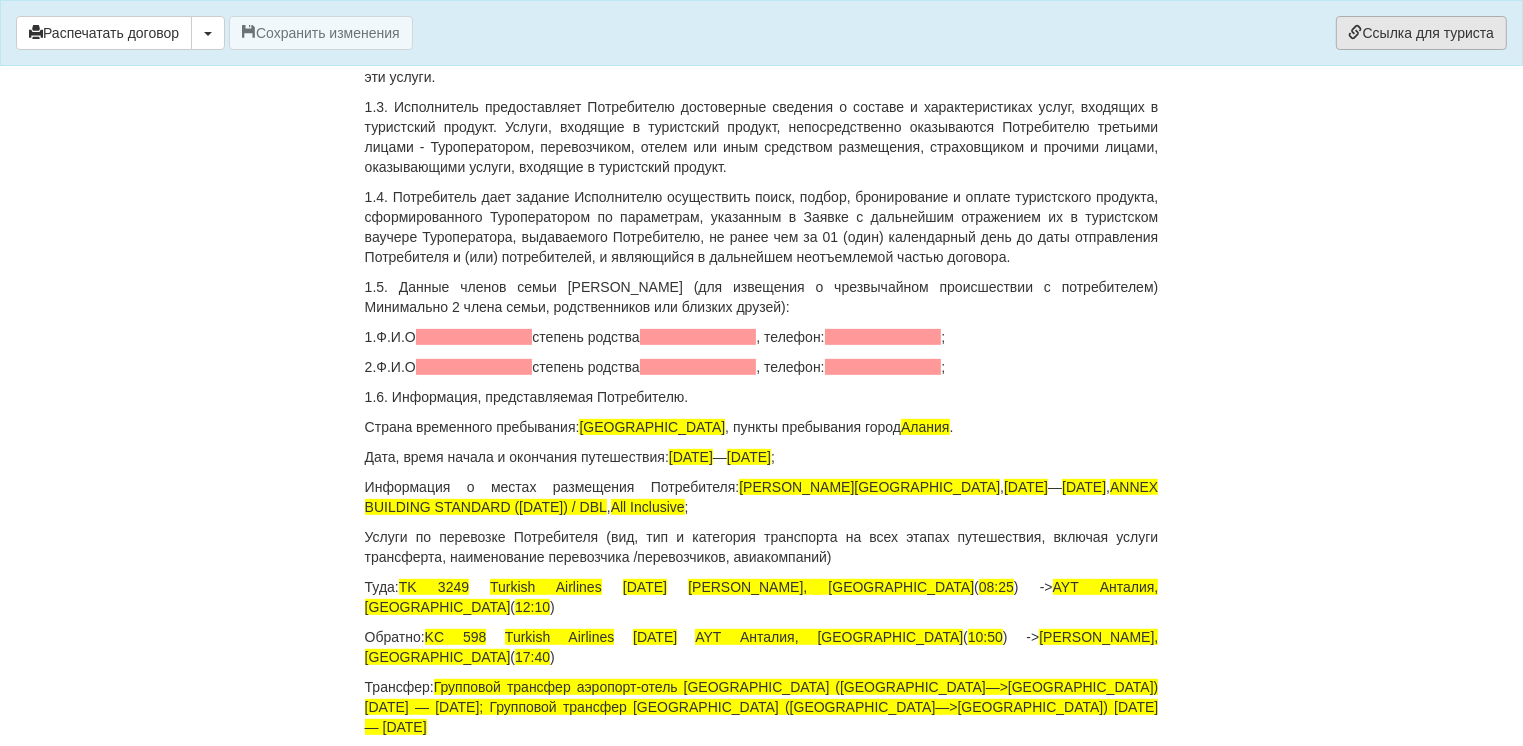 click on "Ссылка для туриста" at bounding box center (1421, 33) 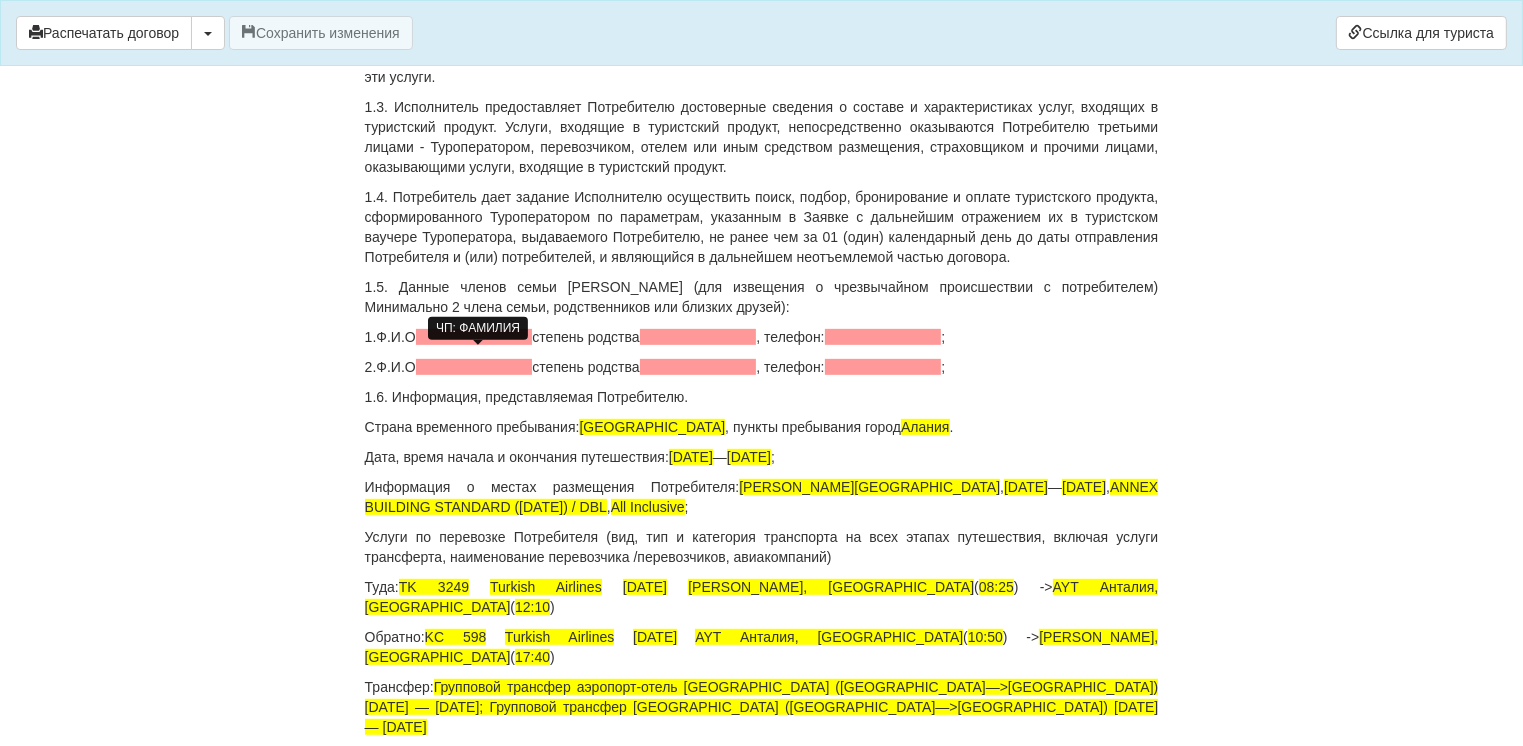 click at bounding box center (474, 337) 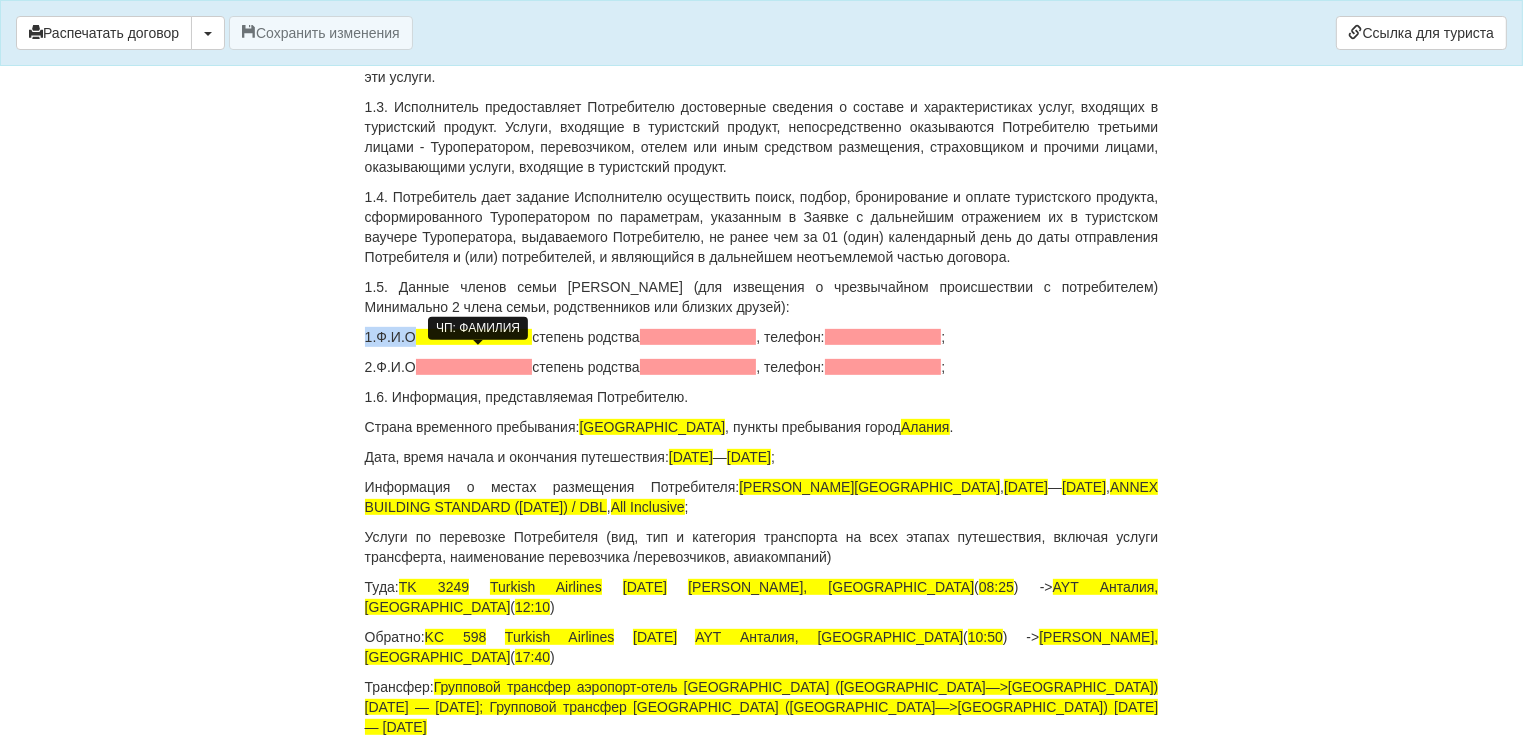 click at bounding box center [474, 337] 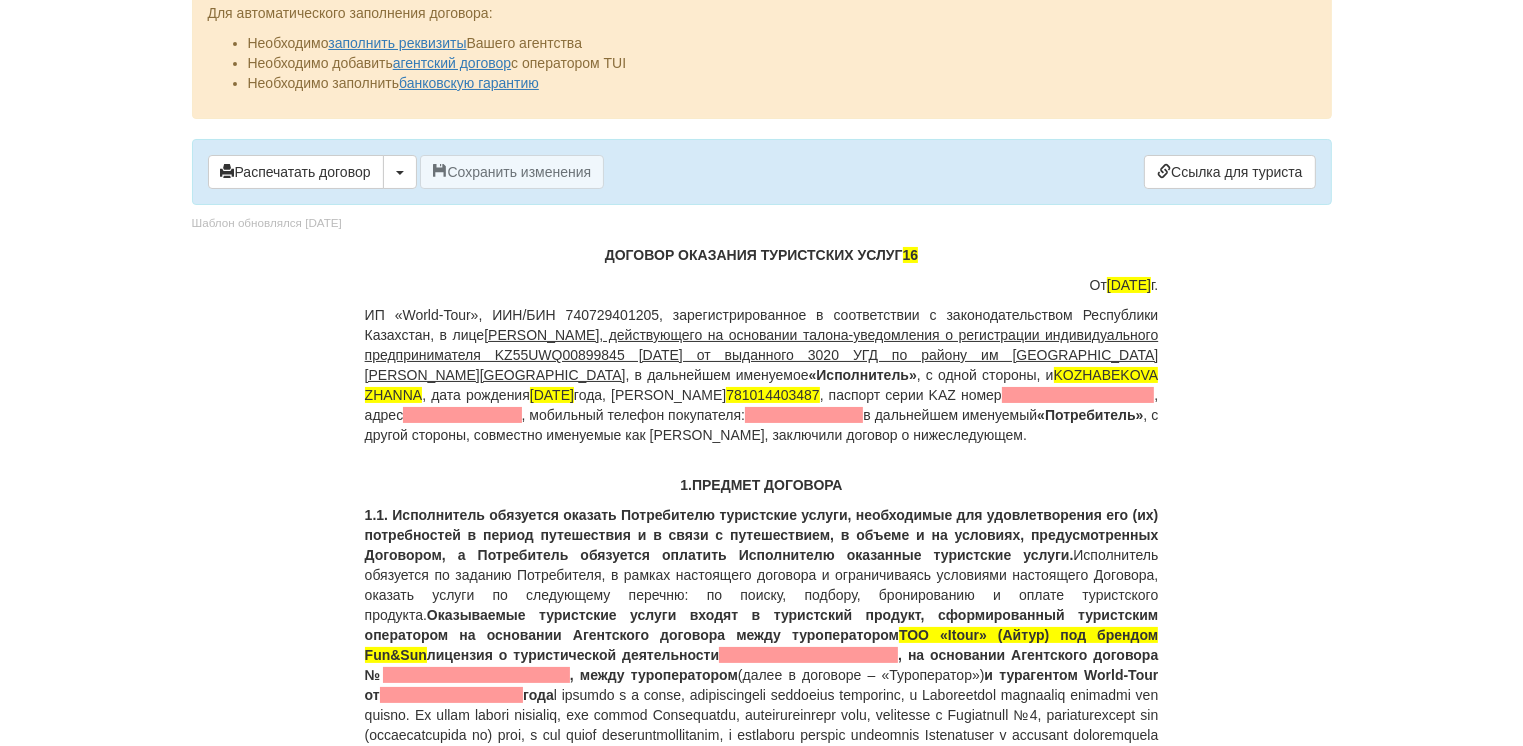 scroll, scrollTop: 0, scrollLeft: 0, axis: both 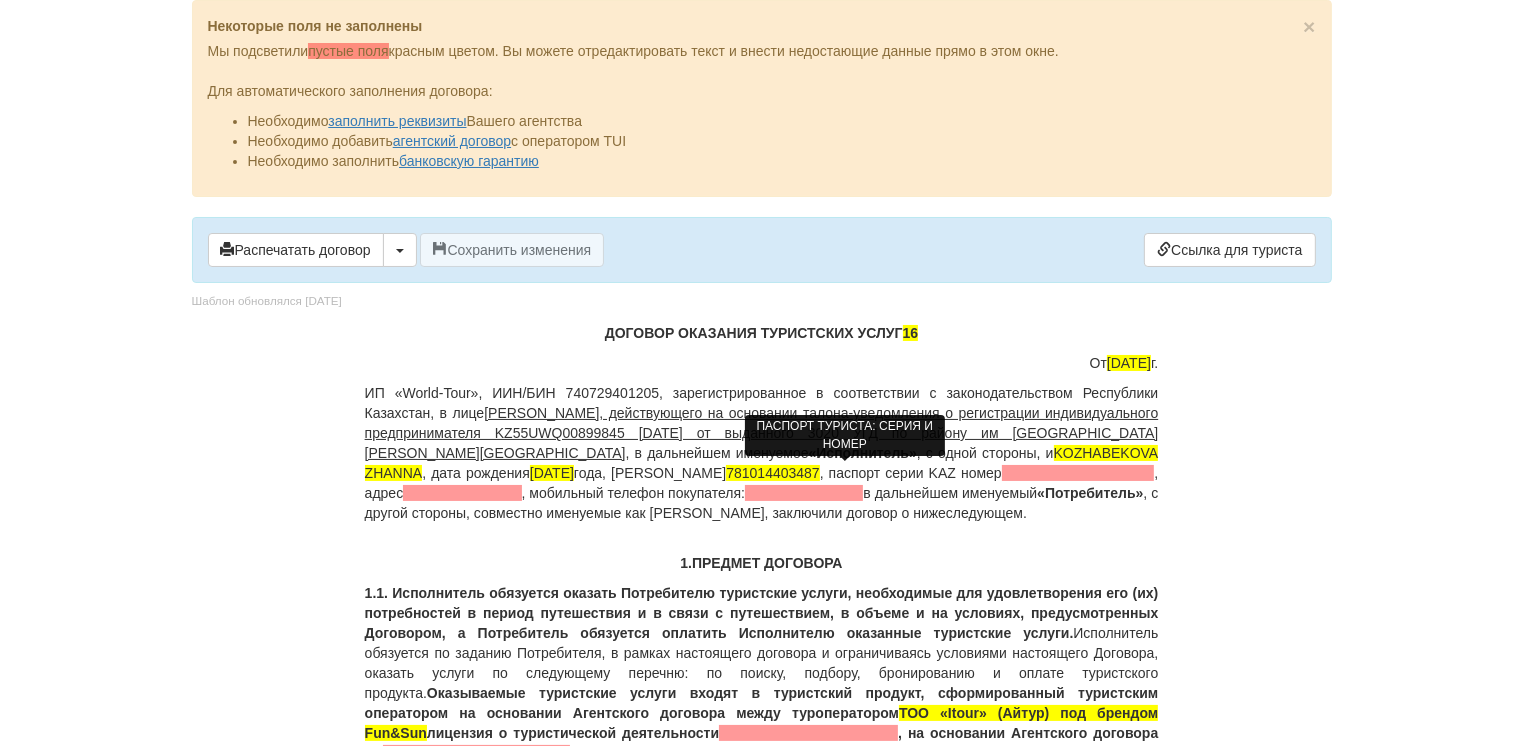 click at bounding box center (1078, 473) 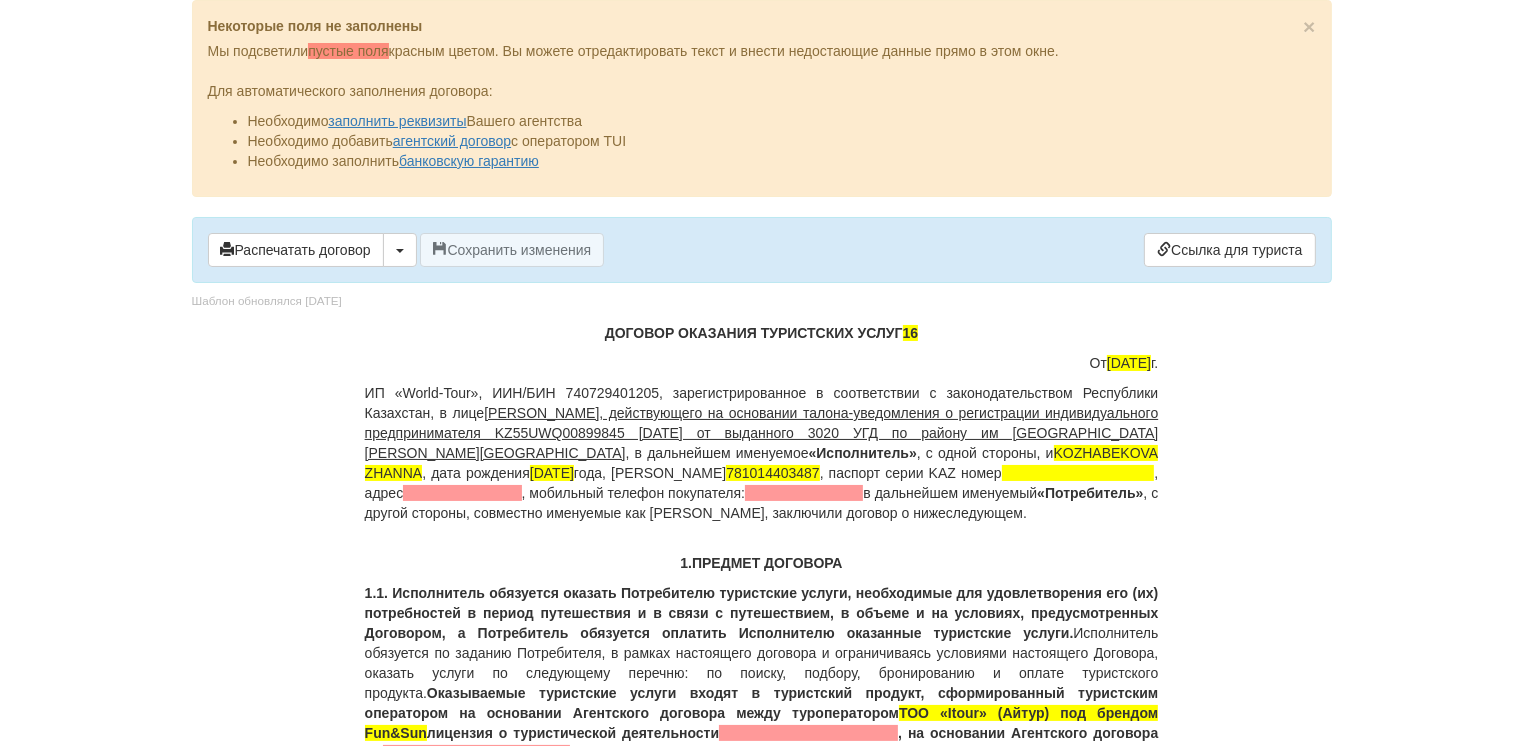 click on "ИП «World-Tour», ИИН/БИН 740729401205, зарегистрированное в соответствии с законодательством Республики Казахстан, в лице
Кусаинова Назгуль Бакытовна, действующего на основании талона-уведомления о регистрации индивидуального предпринимателя KZ55UWQ00899845 13.08.2018г от выданного  3020 УГД по району им Казыбек би г.Караганды ,
в дальнейшем именуемое  «Исполнитель» , с одной стороны, и
KOZHABEKOVA ZHANNA , дата рождения  14.10.1978  года, ИИН  781014403487 , паспорт серии KAZ номер                                 , адрес                                 , мобильный телефон покупателя:" at bounding box center (762, 453) 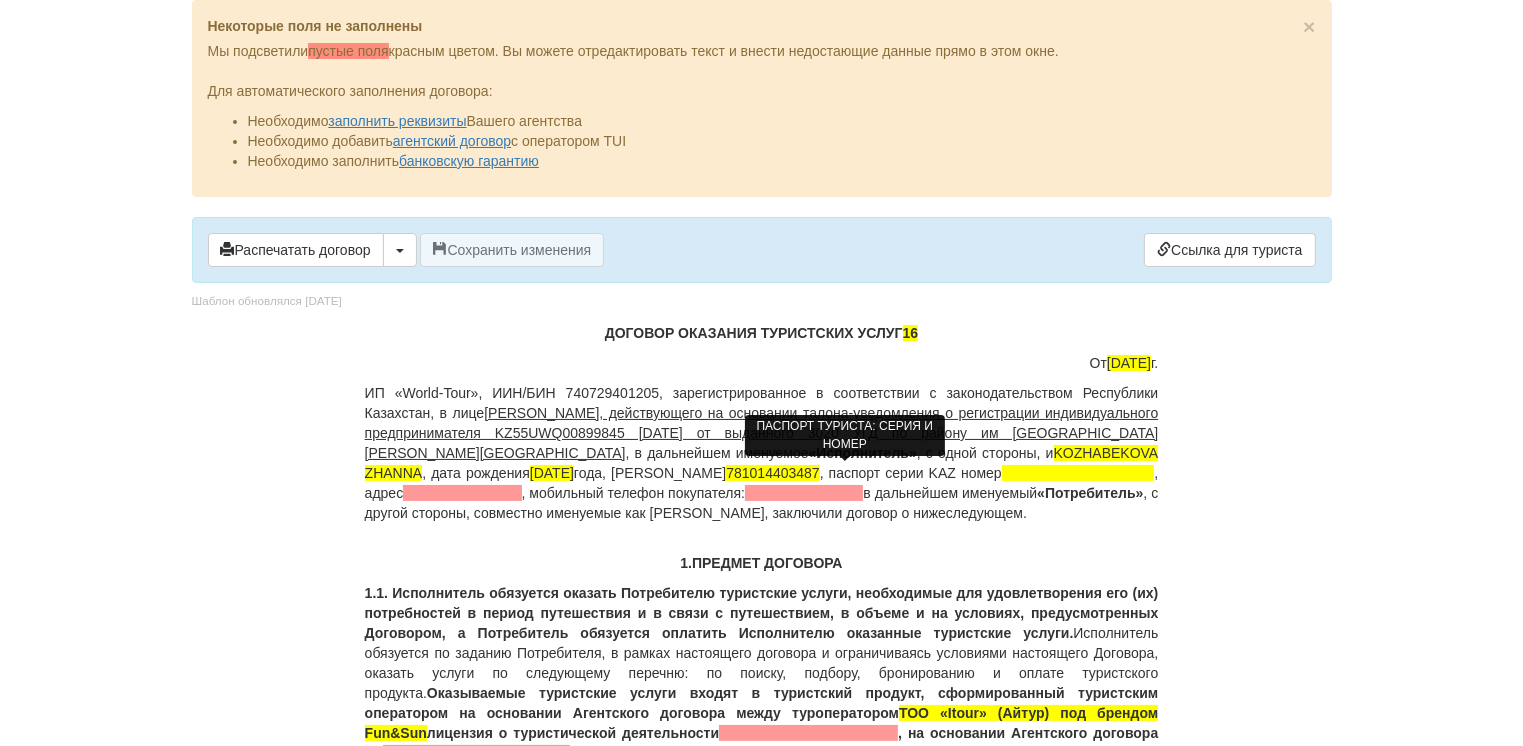 click at bounding box center (1078, 473) 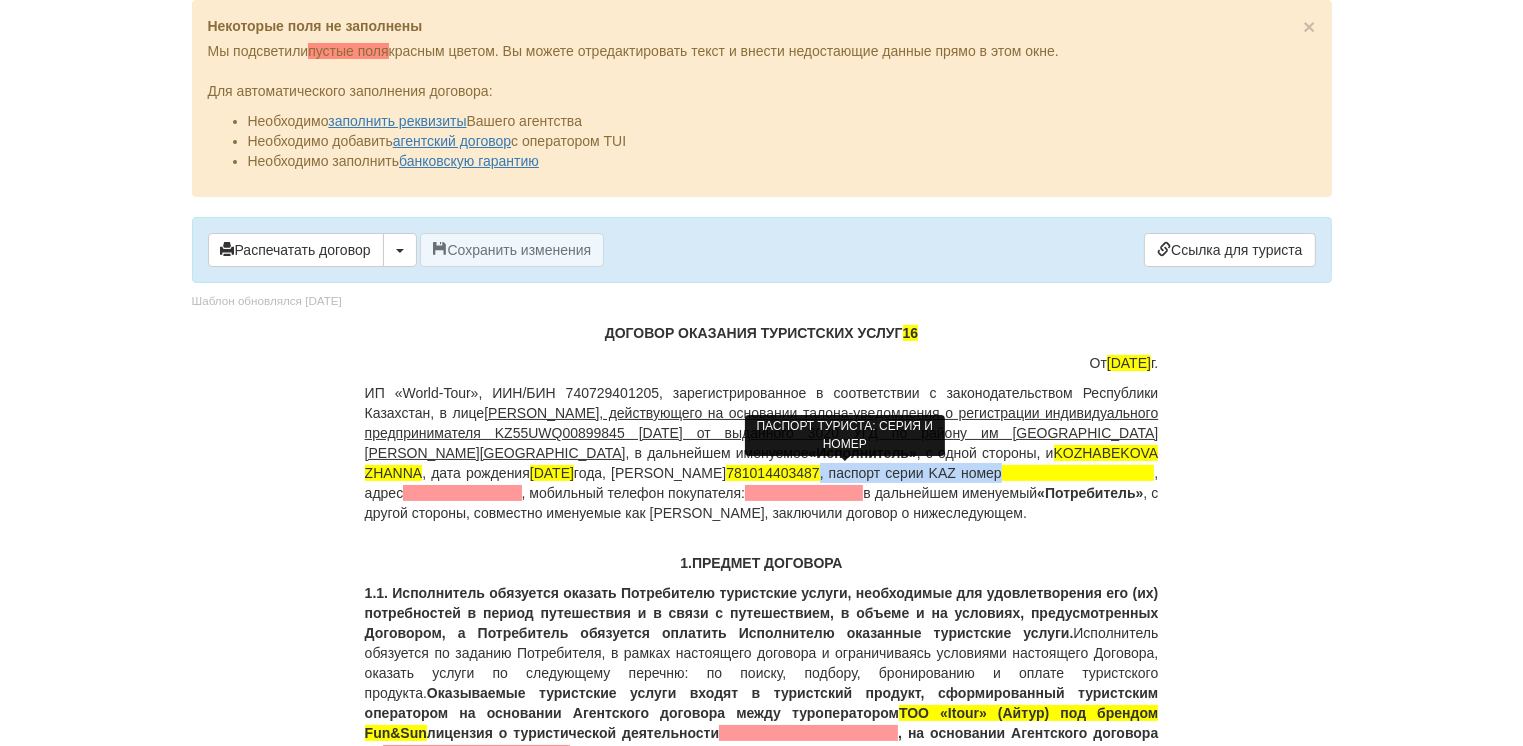 type 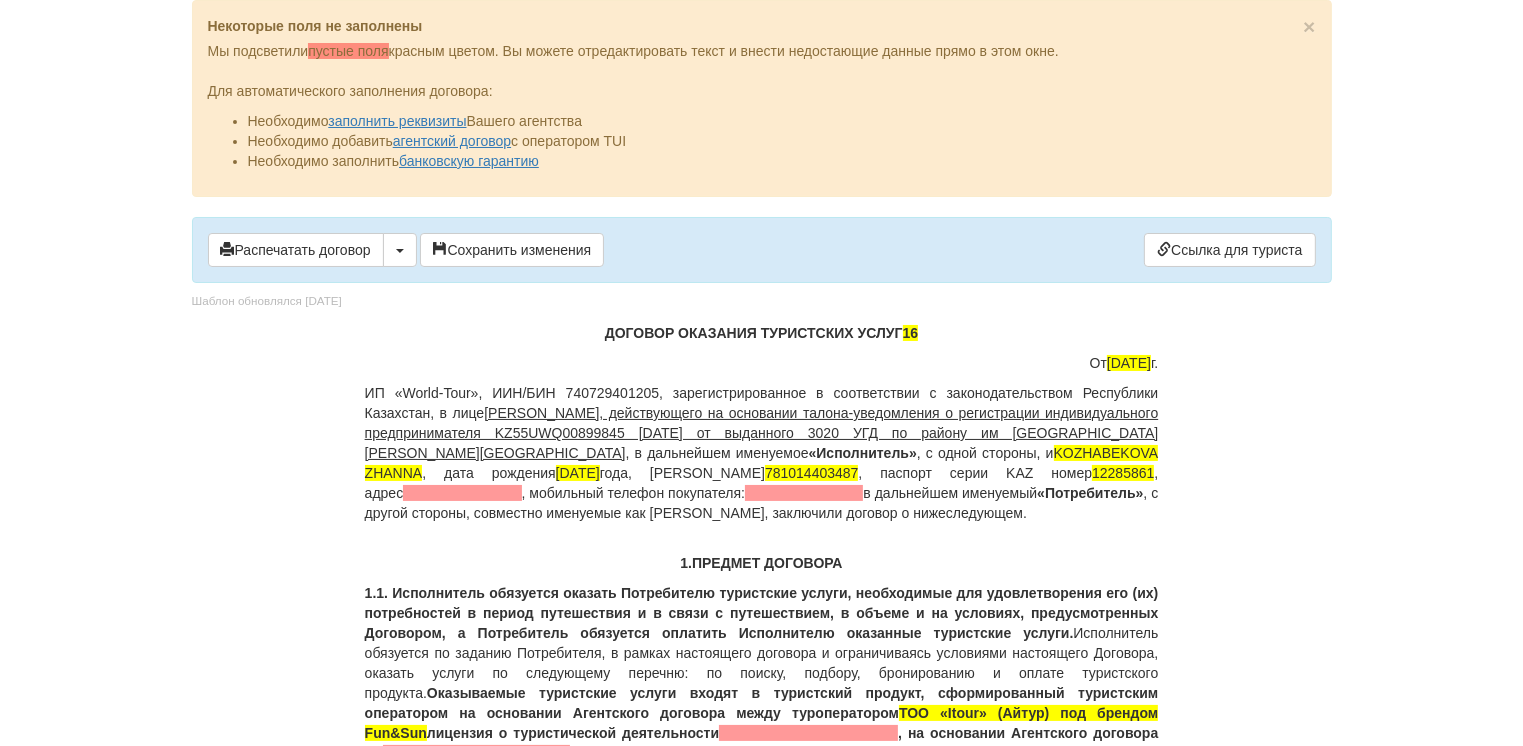 click on "ИП «World-Tour», ИИН/БИН 740729401205, зарегистрированное в соответствии с законодательством Республики Казахстан, в лице
Кусаинова Назгуль Бакытовна, действующего на основании талона-уведомления о регистрации индивидуального предпринимателя KZ55UWQ00899845 13.08.2018г от выданного  3020 УГД по району им Казыбек би г.Караганды ,
в дальнейшем именуемое  «Исполнитель» , с одной стороны, и
KOZHABEKOVA ZHANNA , дата рождения  14.10.1978  года, ИИН  781014403487 , паспорт серии KAZ номер  12285861 , адрес                                 , мобильный телефон покупателя:" at bounding box center [762, 453] 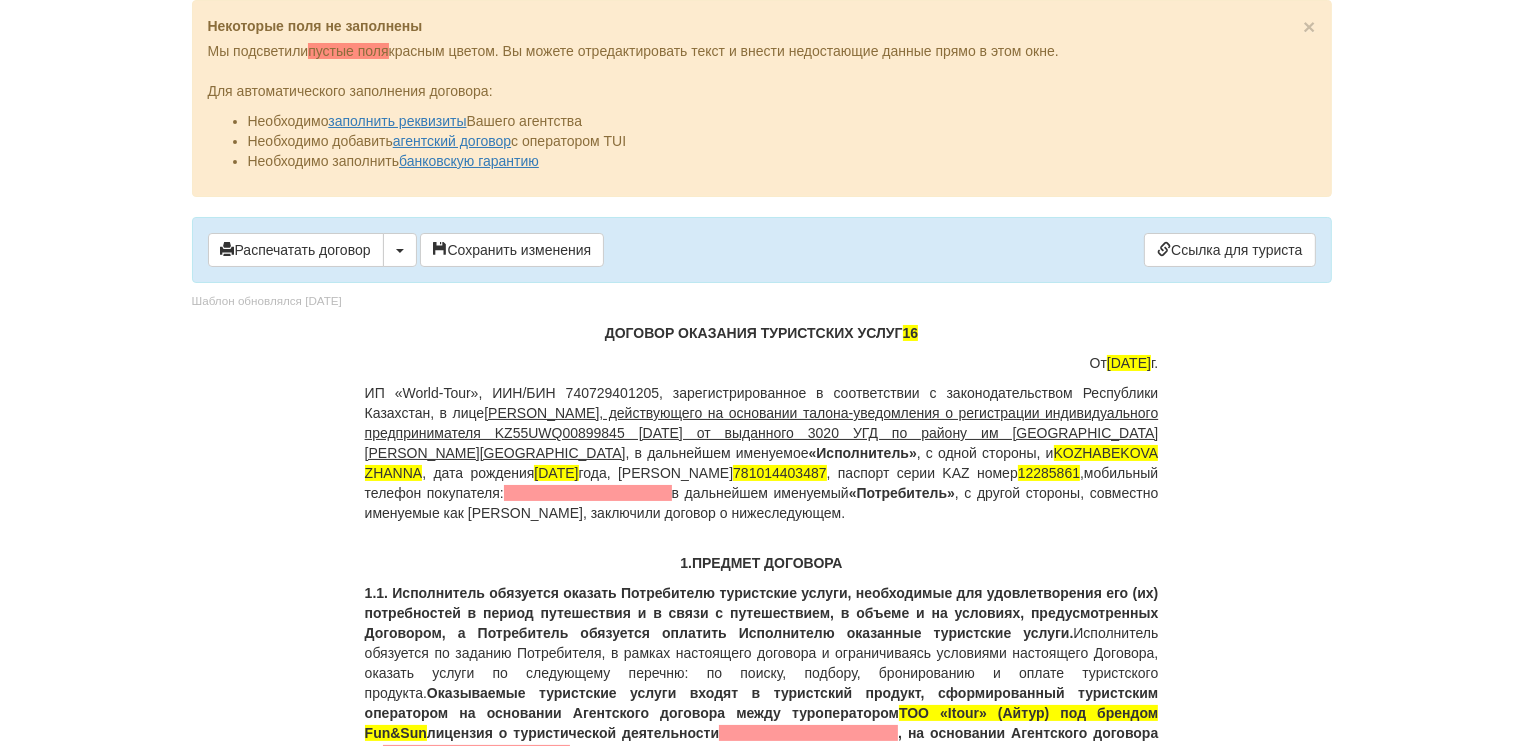 click on "ИП «World-Tour», ИИН/БИН 740729401205, зарегистрированное в соответствии с законодательством Республики Казахстан, в лице
Кусаинова Назгуль Бакытовна, действующего на основании талона-уведомления о регистрации индивидуального предпринимателя KZ55UWQ00899845 13.08.2018г от выданного  3020 УГД по району им Казыбек би г.Караганды ,
в дальнейшем именуемое  «Исполнитель» , с одной стороны, и
KOZHABEKOVA ZHANNA , дата рождения  14.10.1978  года, ИИН  781014403487 , паспорт серии KAZ номер  12285861 ,  мобильный телефон покупателя:
в дальнейшем именуемый  «Потребитель»" at bounding box center (762, 453) 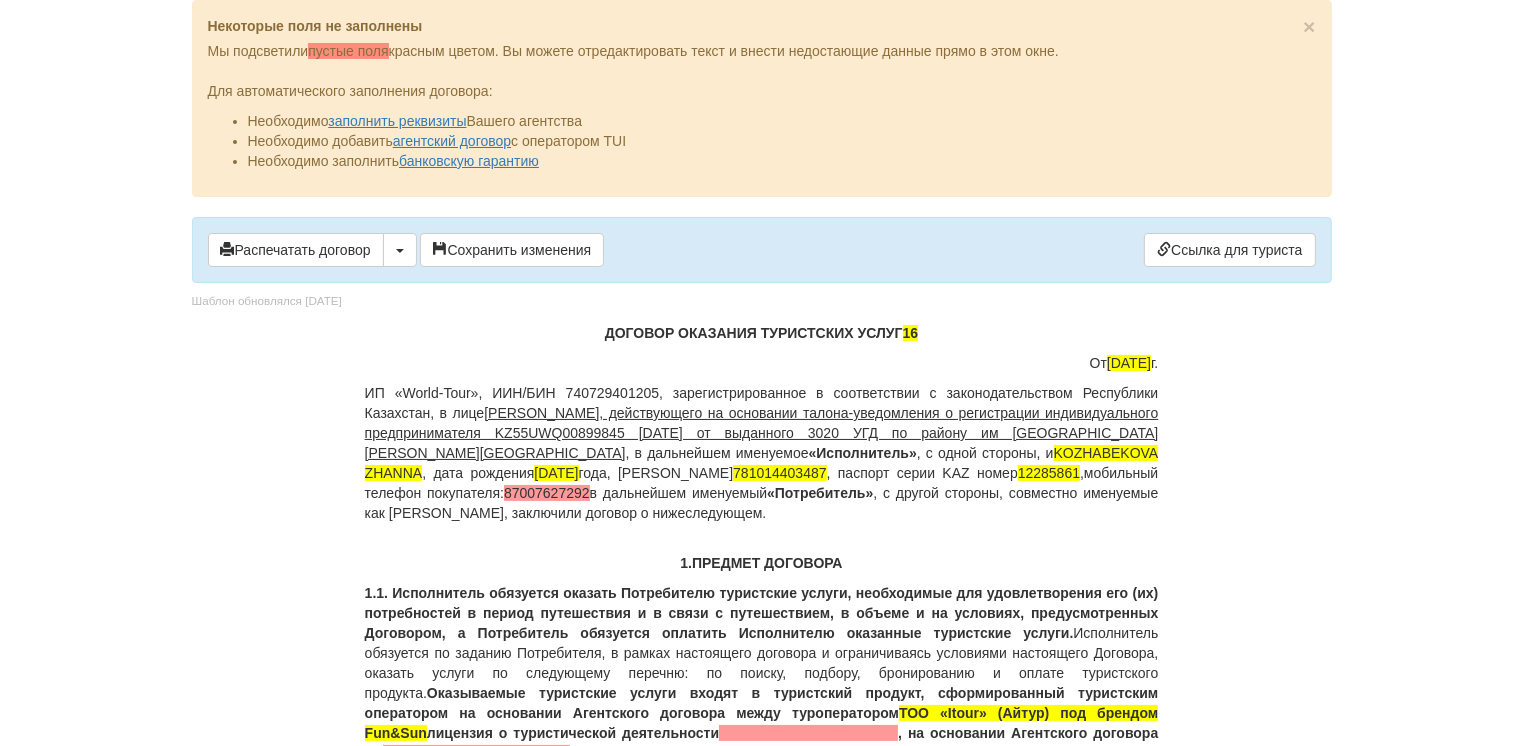 click on "ИП «World-Tour», ИИН/БИН 740729401205, зарегистрированное в соответствии с законодательством Республики Казахстан, в лице
Кусаинова Назгуль Бакытовна, действующего на основании талона-уведомления о регистрации индивидуального предпринимателя KZ55UWQ00899845 13.08.2018г от выданного  3020 УГД по району им Казыбек би г.Караганды ,
в дальнейшем именуемое  «Исполнитель» , с одной стороны, и
KOZHABEKOVA ZHANNA , дата рождения  14.10.1978  года, ИИН  781014403487 , паспорт серии KAZ номер  12285861 ,  мобильный телефон покупателя:  87007627292  в дальнейшем именуемый  «Потребитель»" at bounding box center (762, 453) 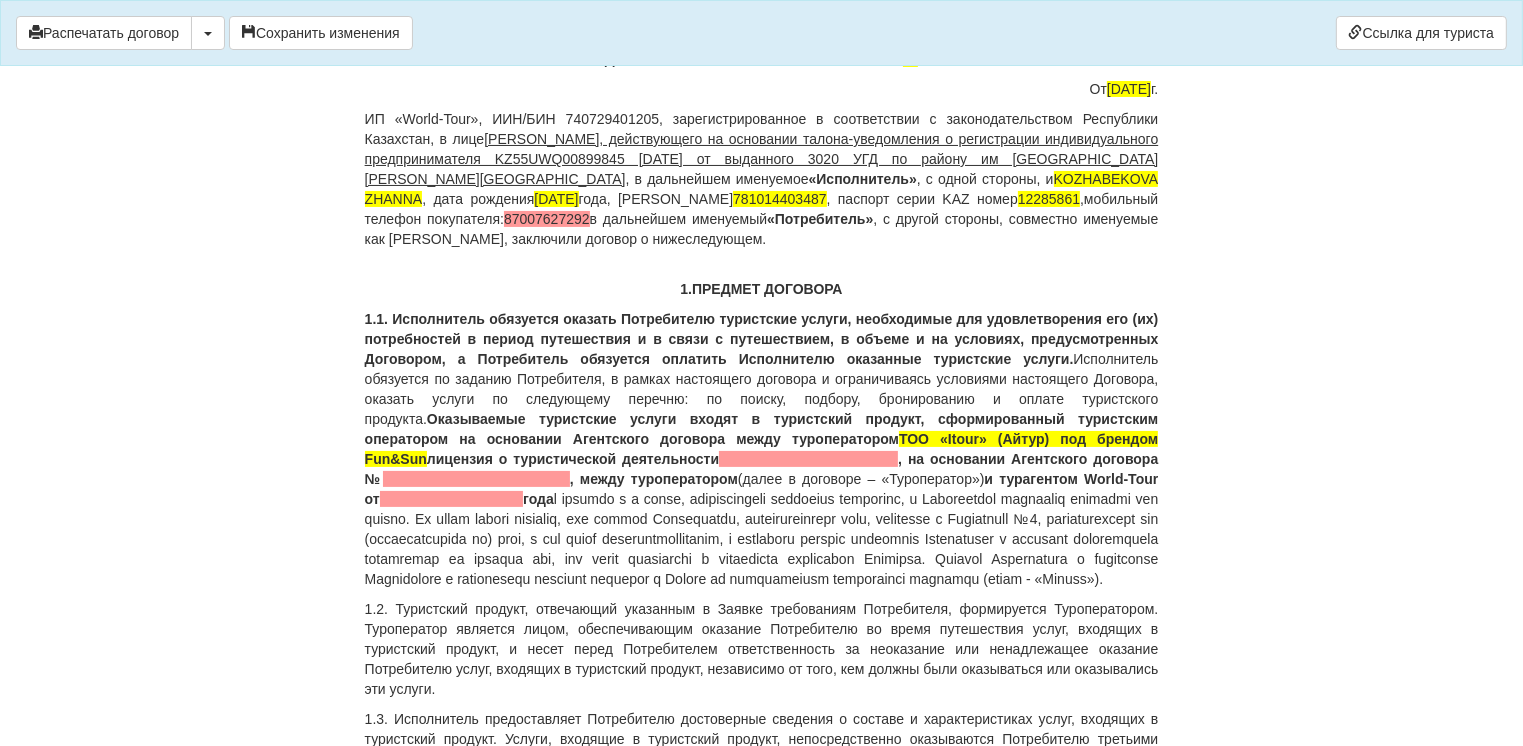scroll, scrollTop: 200, scrollLeft: 0, axis: vertical 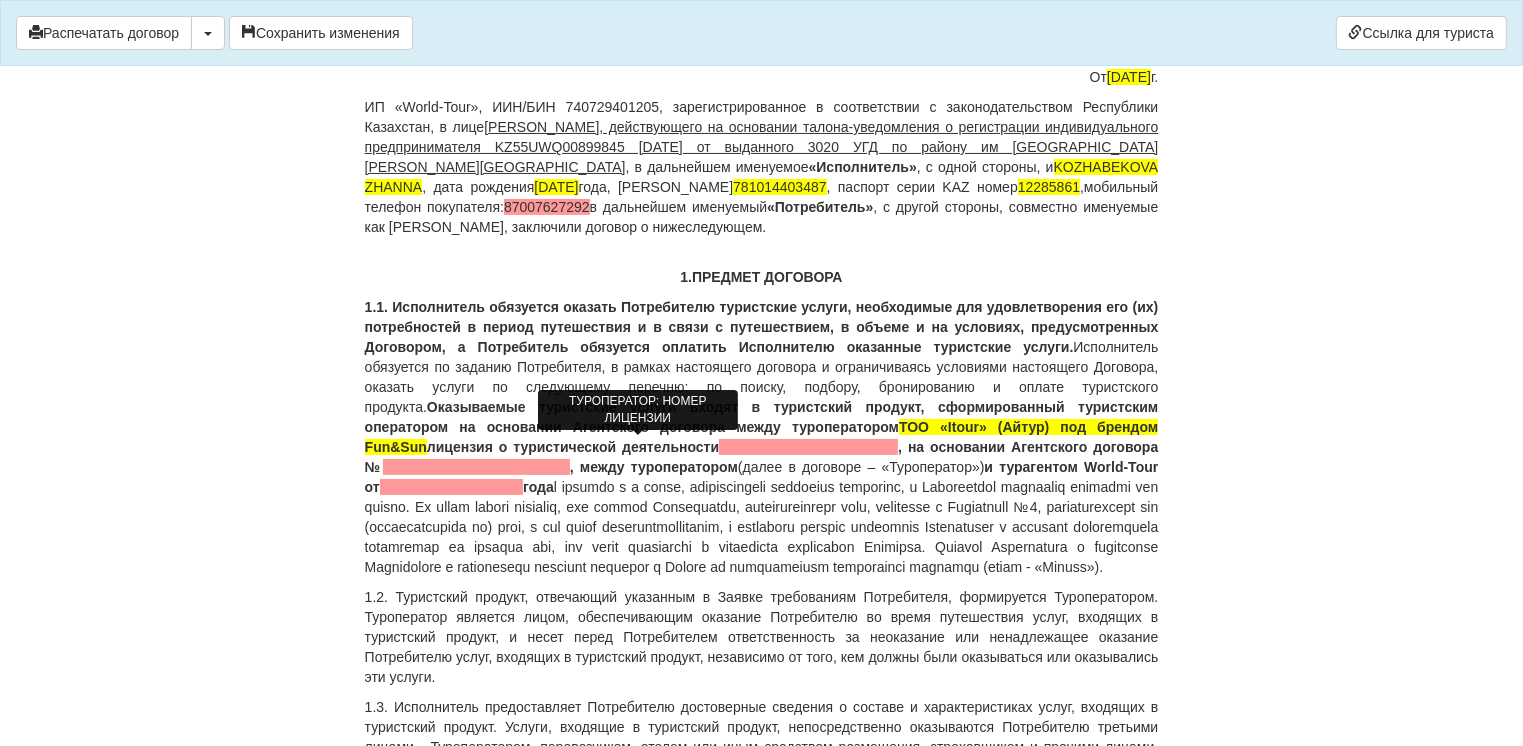 click at bounding box center [808, 447] 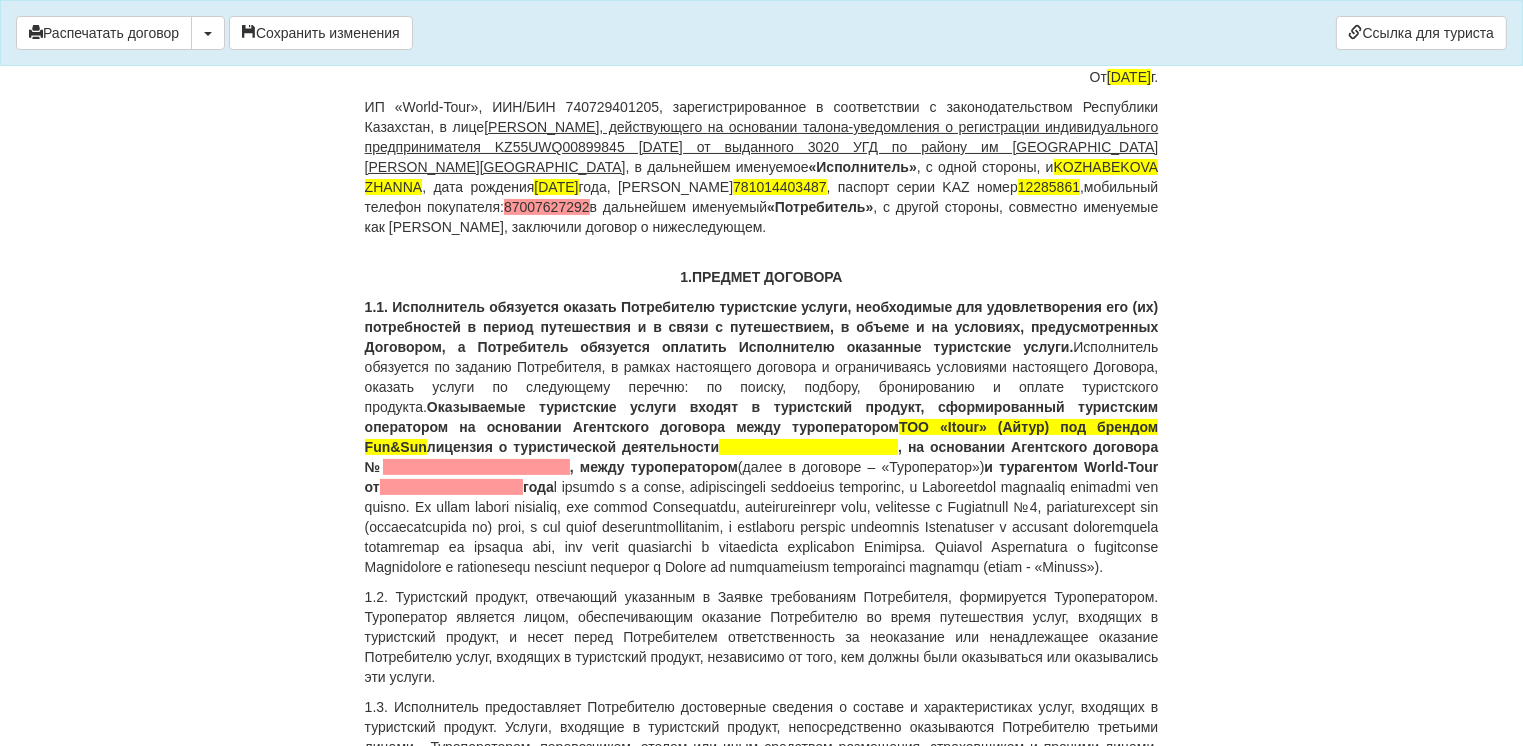 click on "Оказываемые туристские услуги входят в туристский продукт, сформированный туристским оператором на основании Агентского договора между туроператором  ТОО «Itour» (Айтур) под брендом Fun&Sun  лицензия о туристической деятельности                                 ,  на основании Агентского договора №                                ,  между туроператором" at bounding box center [762, 437] 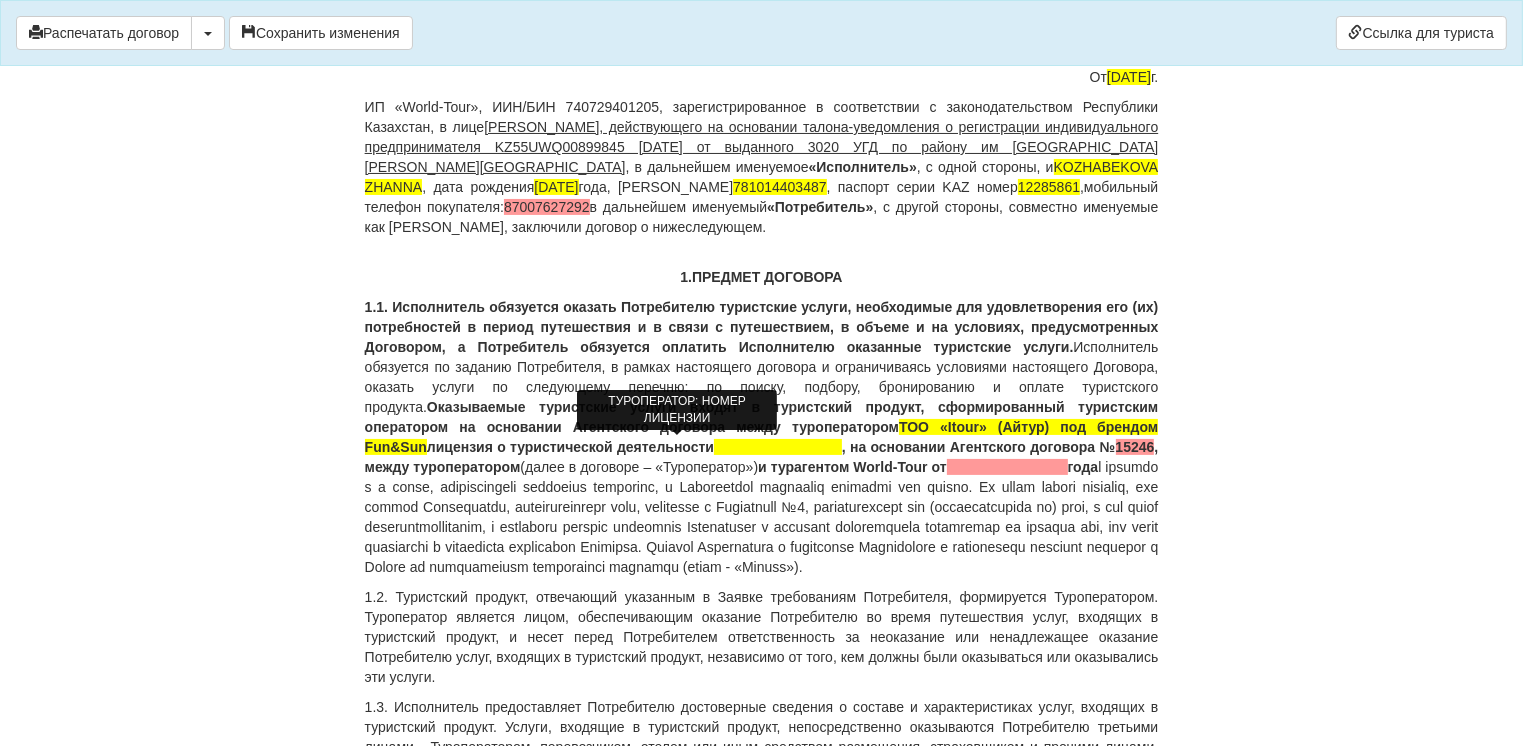 click at bounding box center [778, 447] 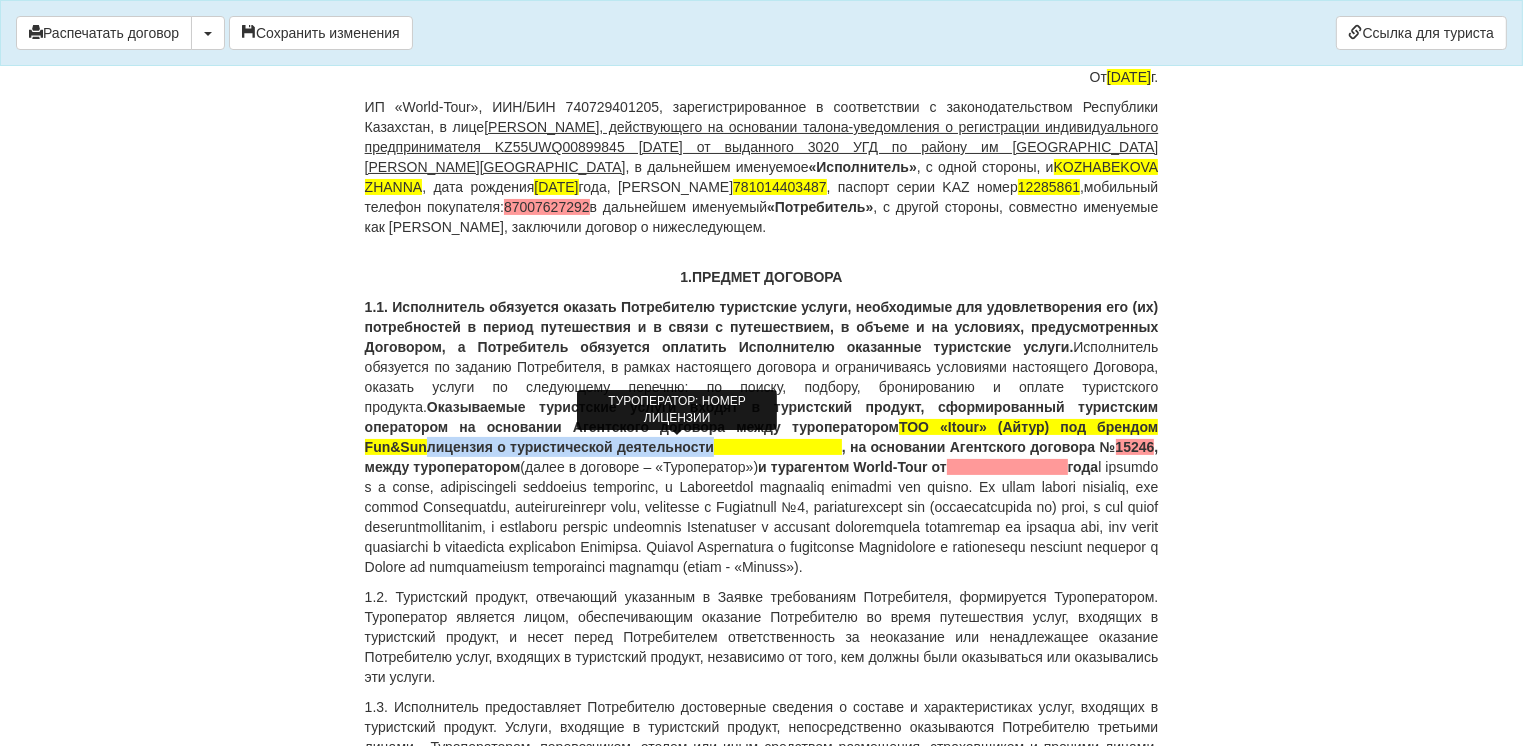 click at bounding box center [778, 447] 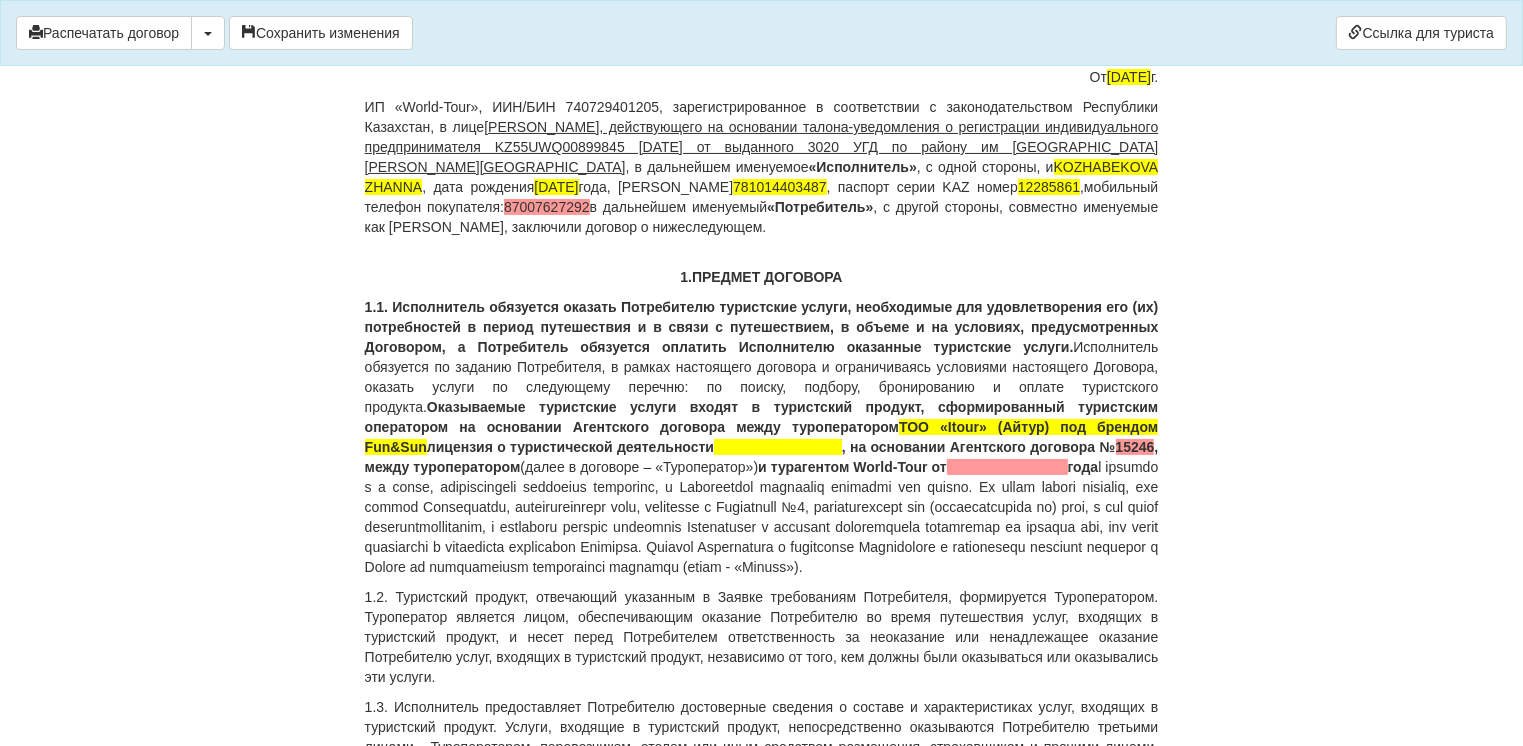 click on "Оказываемые туристские услуги входят в туристский продукт, сформированный туристским оператором на основании Агентского договора между туроператором  ТОО «Itour» (Айтур) под брендом Fun&Sun  лицензия о туристической деятельности                                 ,  на основании Агентского договора № 15246 ,  между туроператором" at bounding box center [762, 437] 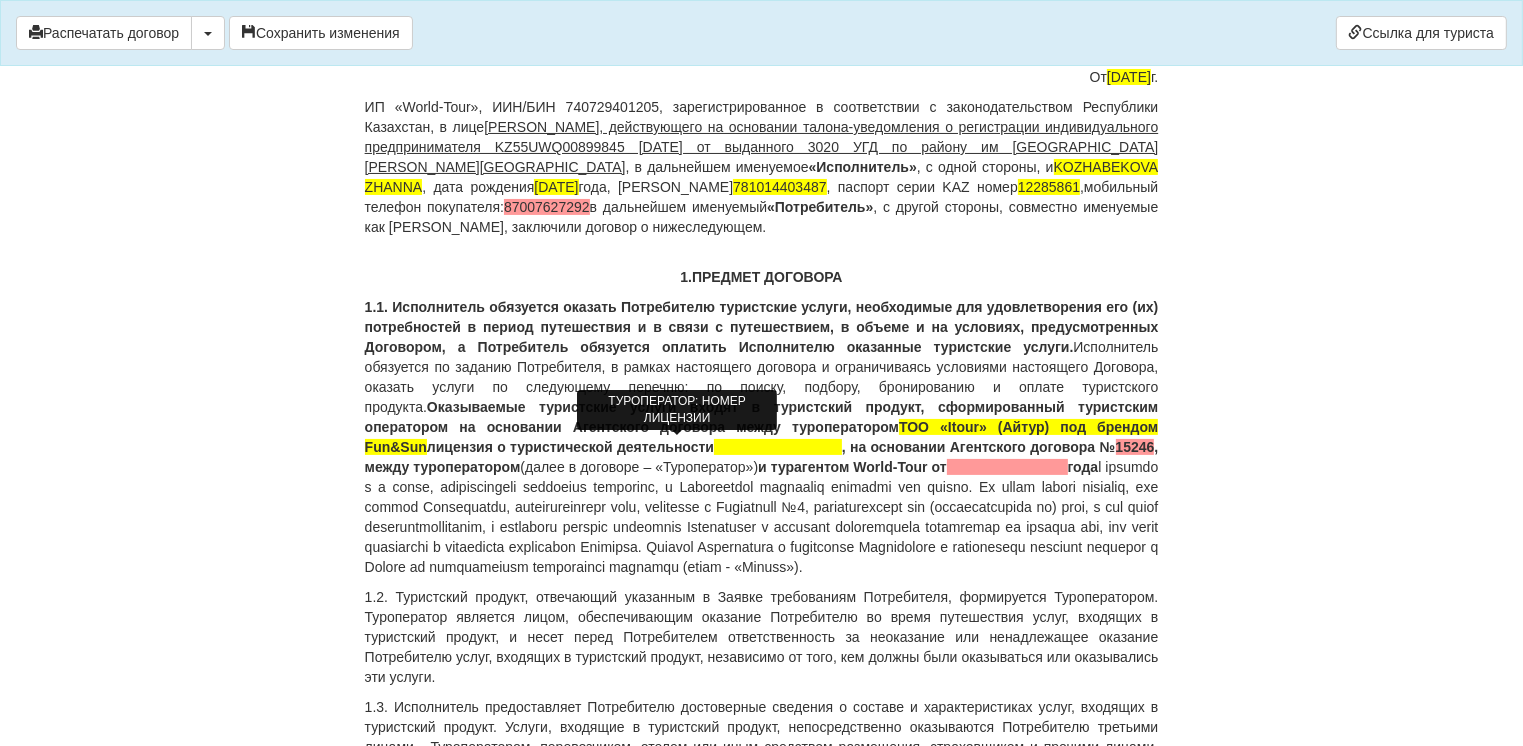 click at bounding box center (778, 447) 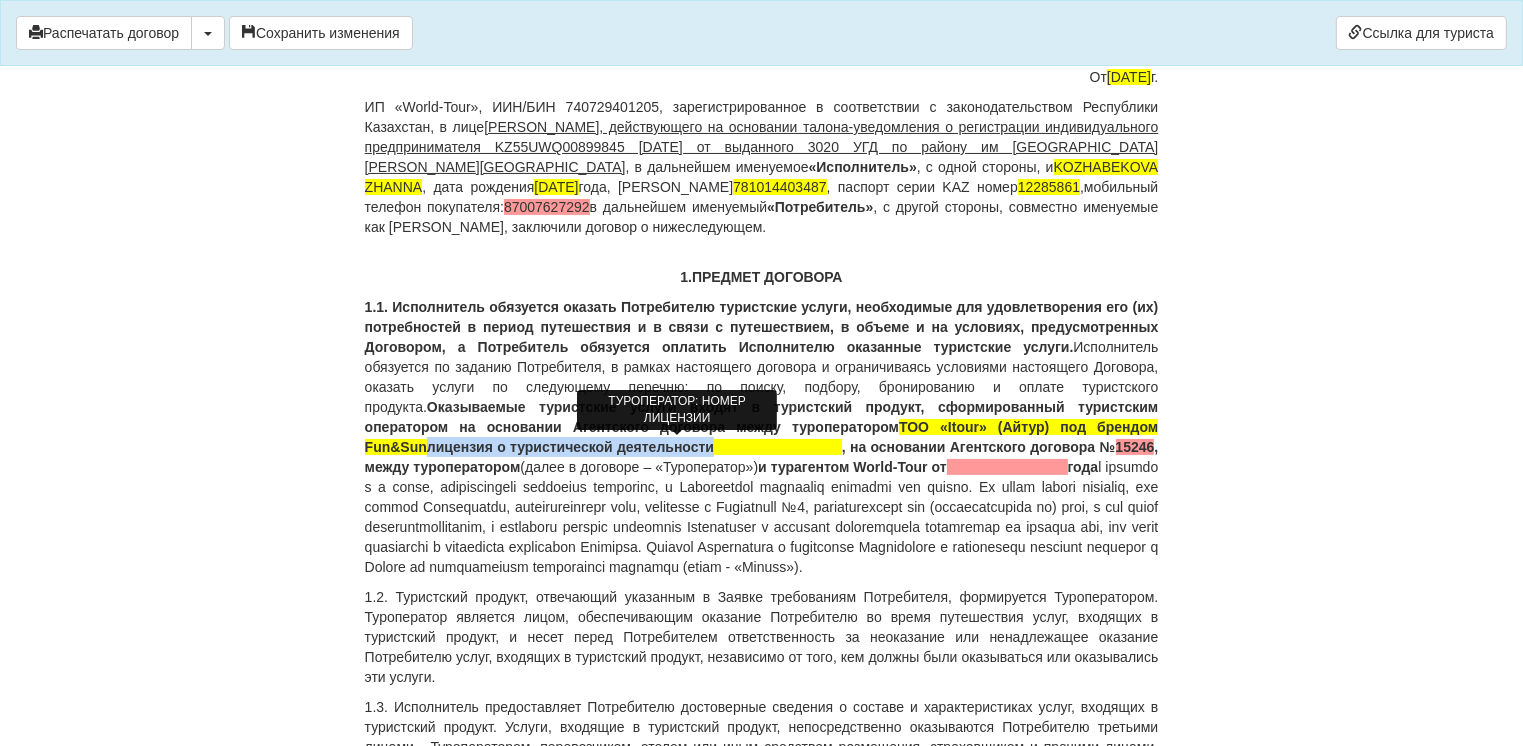 click at bounding box center (778, 447) 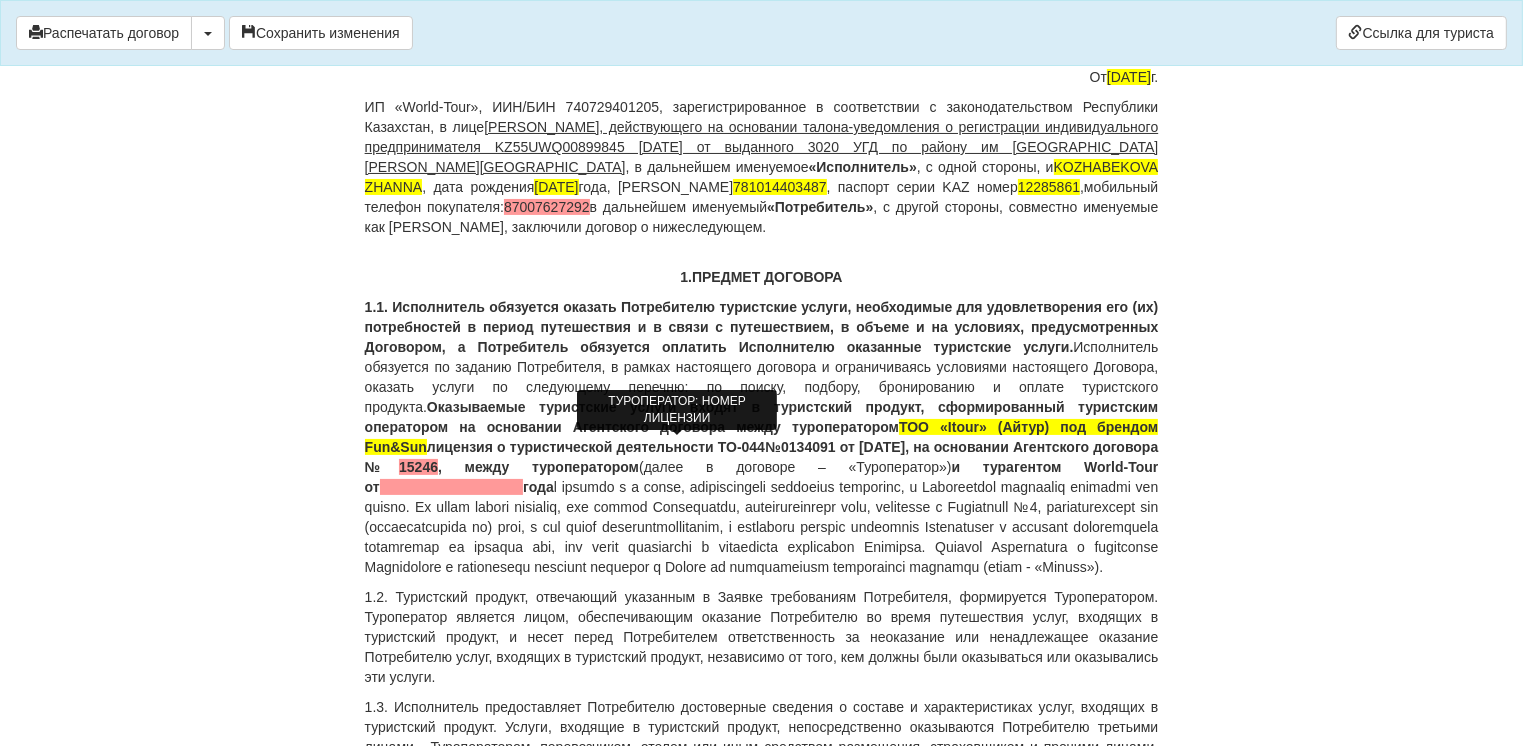 click on "Оказываемые туристские услуги входят в туристский продукт, сформированный туристским оператором на основании Агентского договора между туроператором  ТОО «Itour» (Айтур) под брендом Fun&Sun  лицензия о туристической деятельности ТО-044№0134091 от 26.05.2009г ,  на основании Агентского договора № 15246 ,  между туроператором" at bounding box center (762, 437) 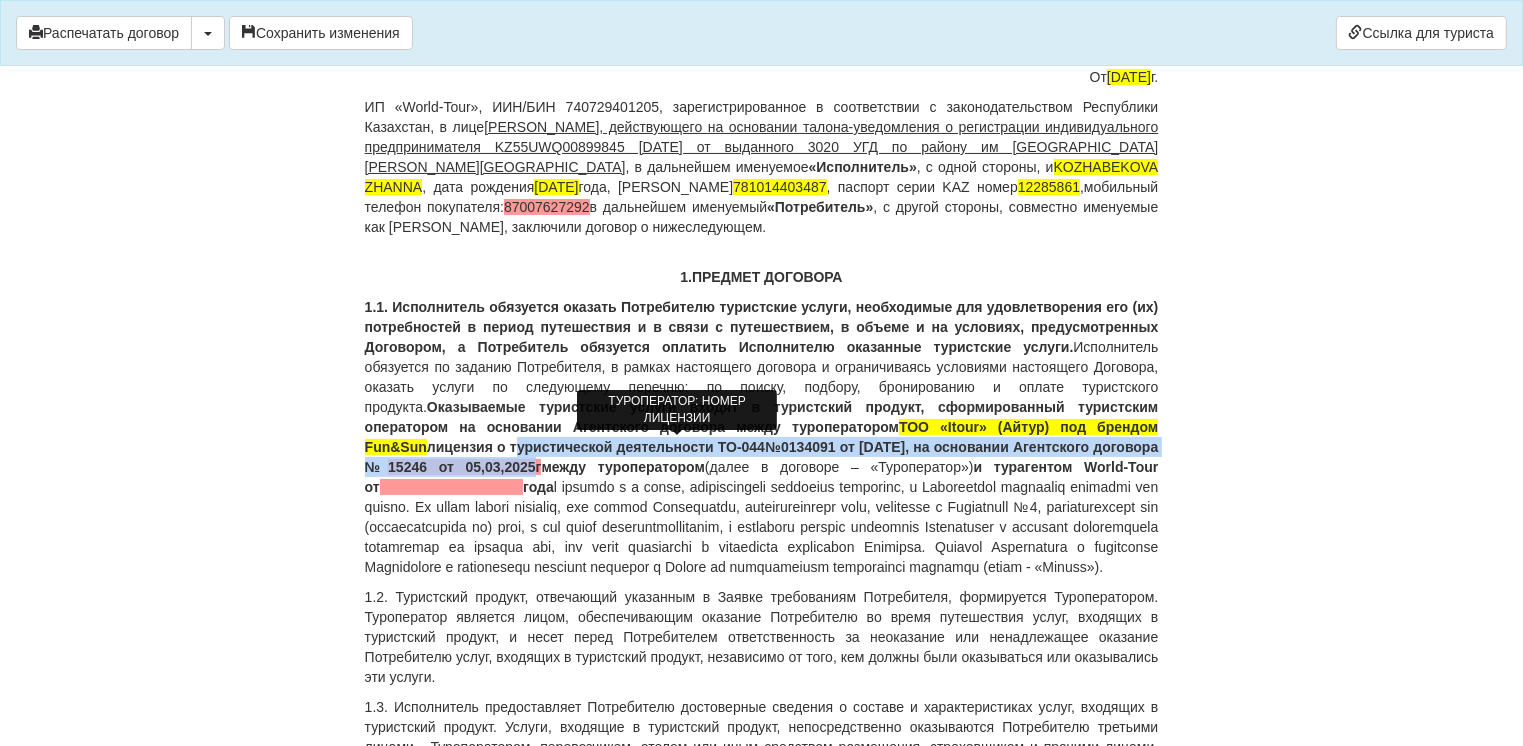 drag, startPoint x: 437, startPoint y: 461, endPoint x: 367, endPoint y: 452, distance: 70.5762 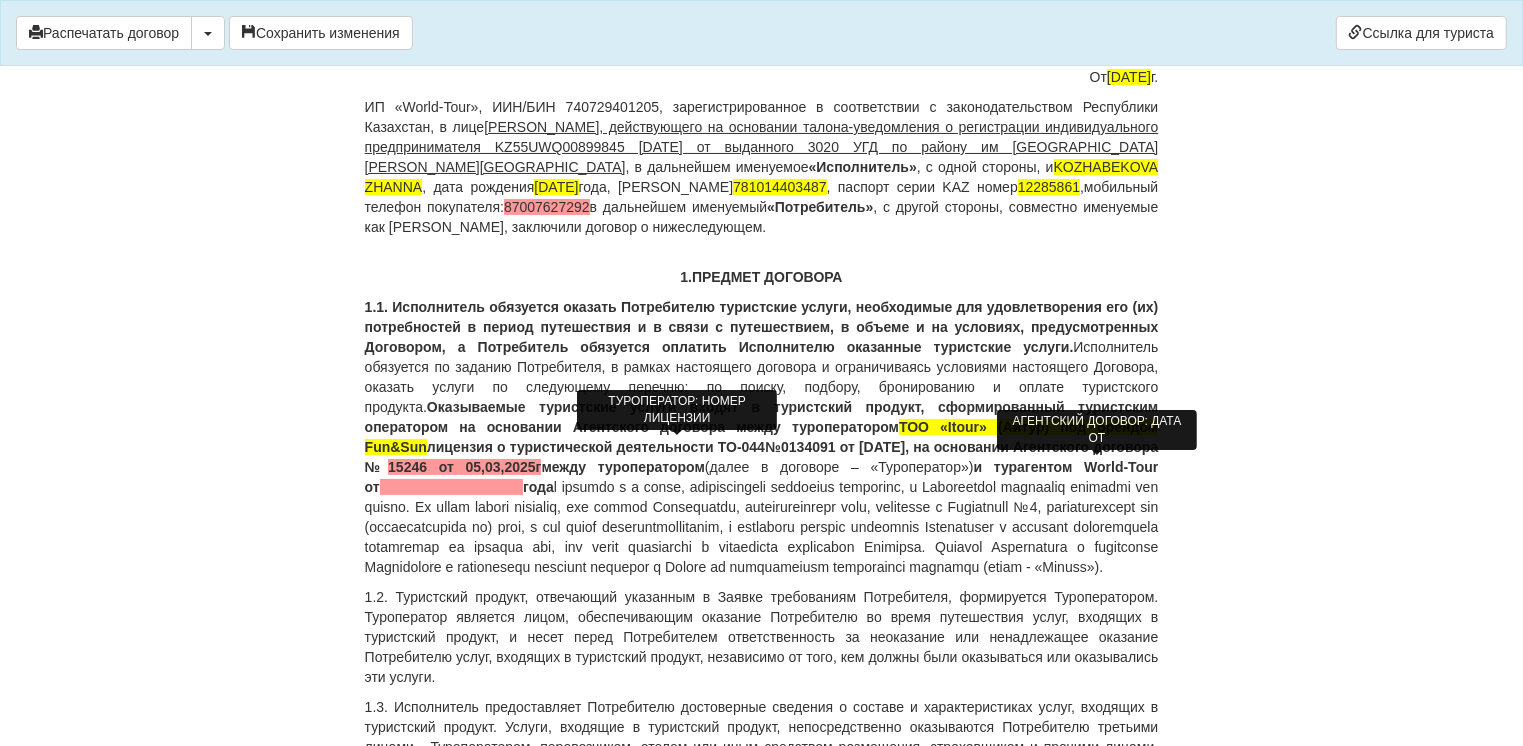 click at bounding box center [451, 487] 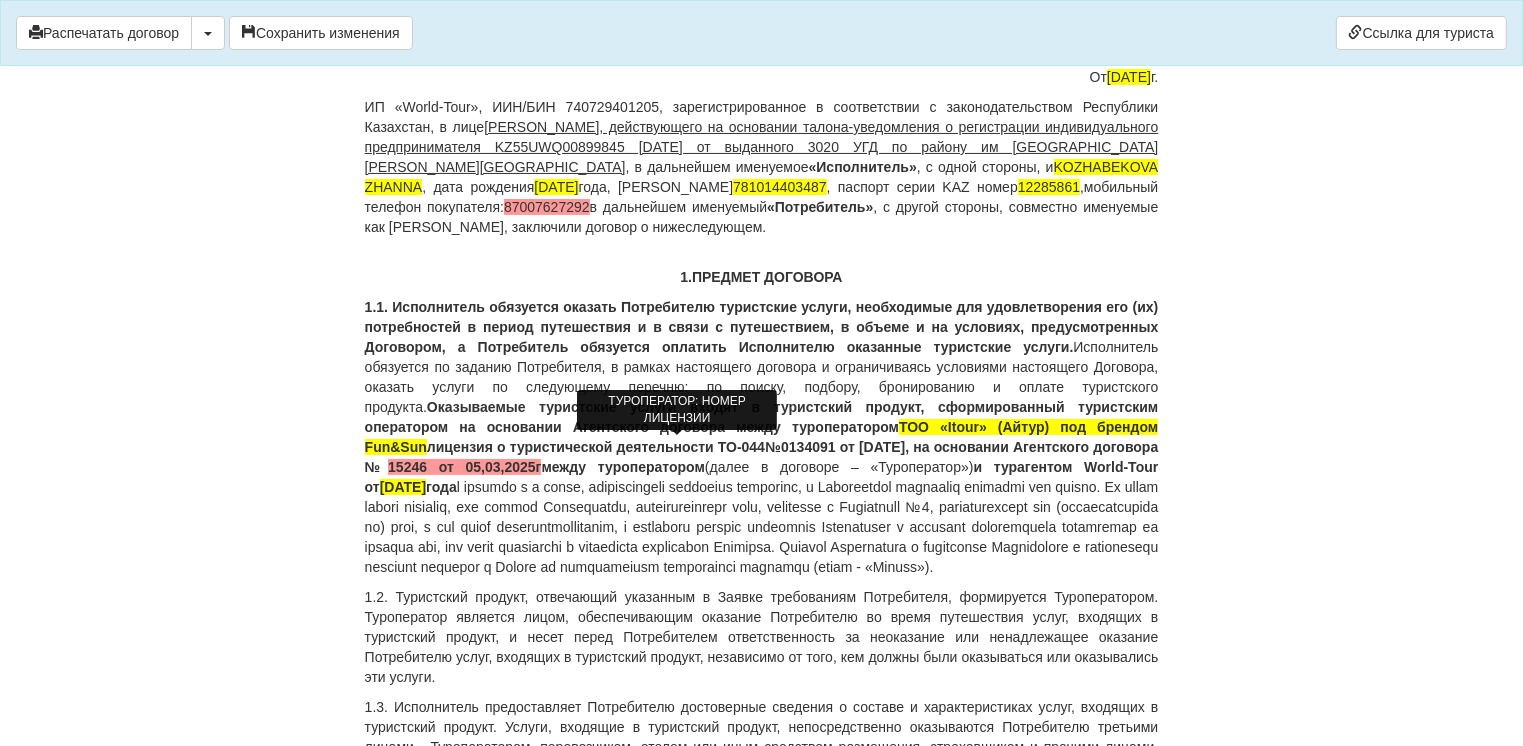 click on "Оказываемые туристские услуги входят в туристский продукт, сформированный туристским оператором на основании Агентского договора между туроператором  ТОО «Itour» (Айтур) под брендом Fun&Sun  лицензия о туристической деятельности ТО-044№0134091 от 26.05.2009г ,  на основании Агентского договора № 15246 от 05,03,2025г между туроператором" at bounding box center [762, 437] 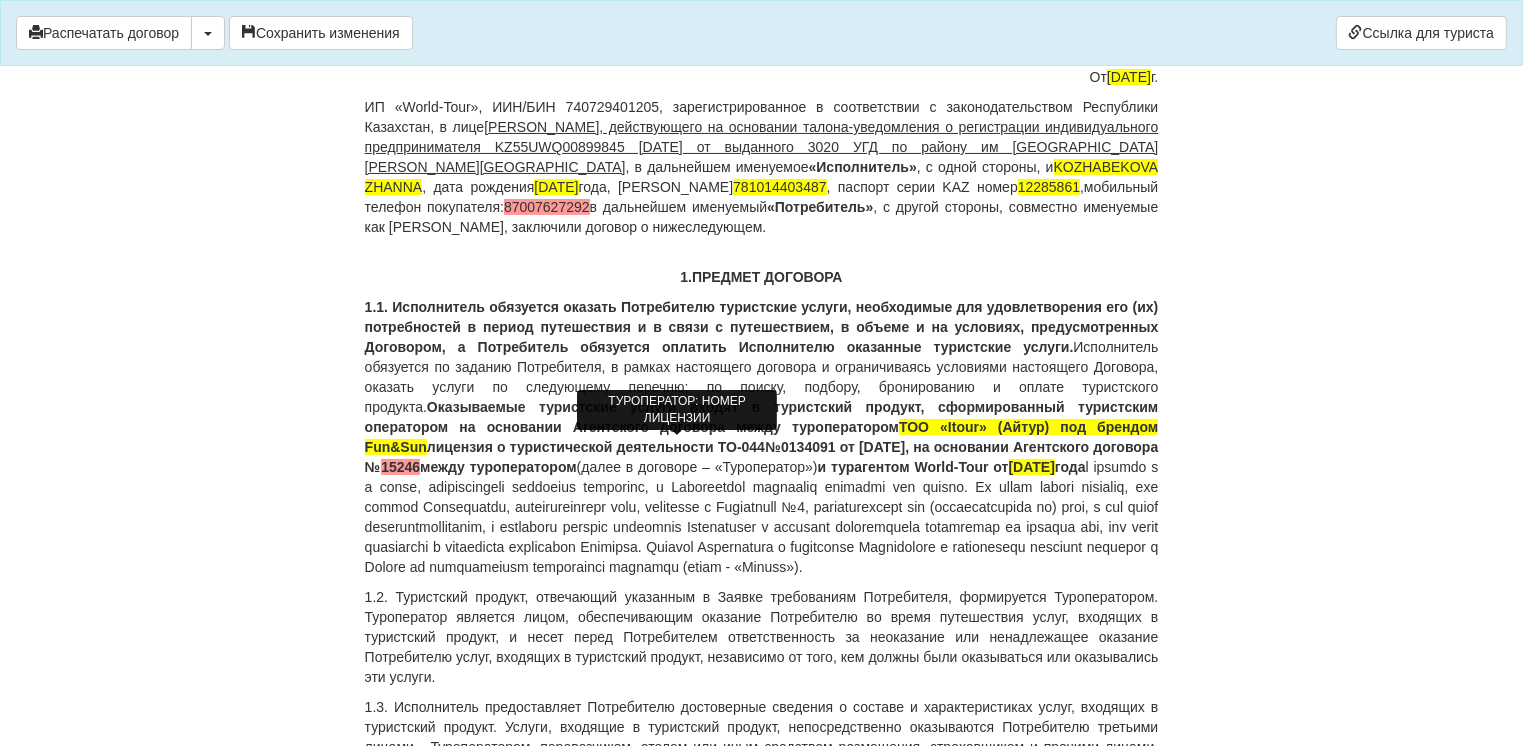click on "1.2. Туристский продукт, отвечающий указанным в Заявке требованиям Потребителя, формируется Туроператором. Туроператор является лицом, обеспечивающим оказание Потребителю во время путешествия услуг, входящих в туристский продукт, и несет перед Потребителем ответственность за неоказание или ненадлежащее оказание Потребителю услуг, входящих в туристский продукт, независимо от того, кем должны были оказываться или оказывались эти услуги." at bounding box center [762, 637] 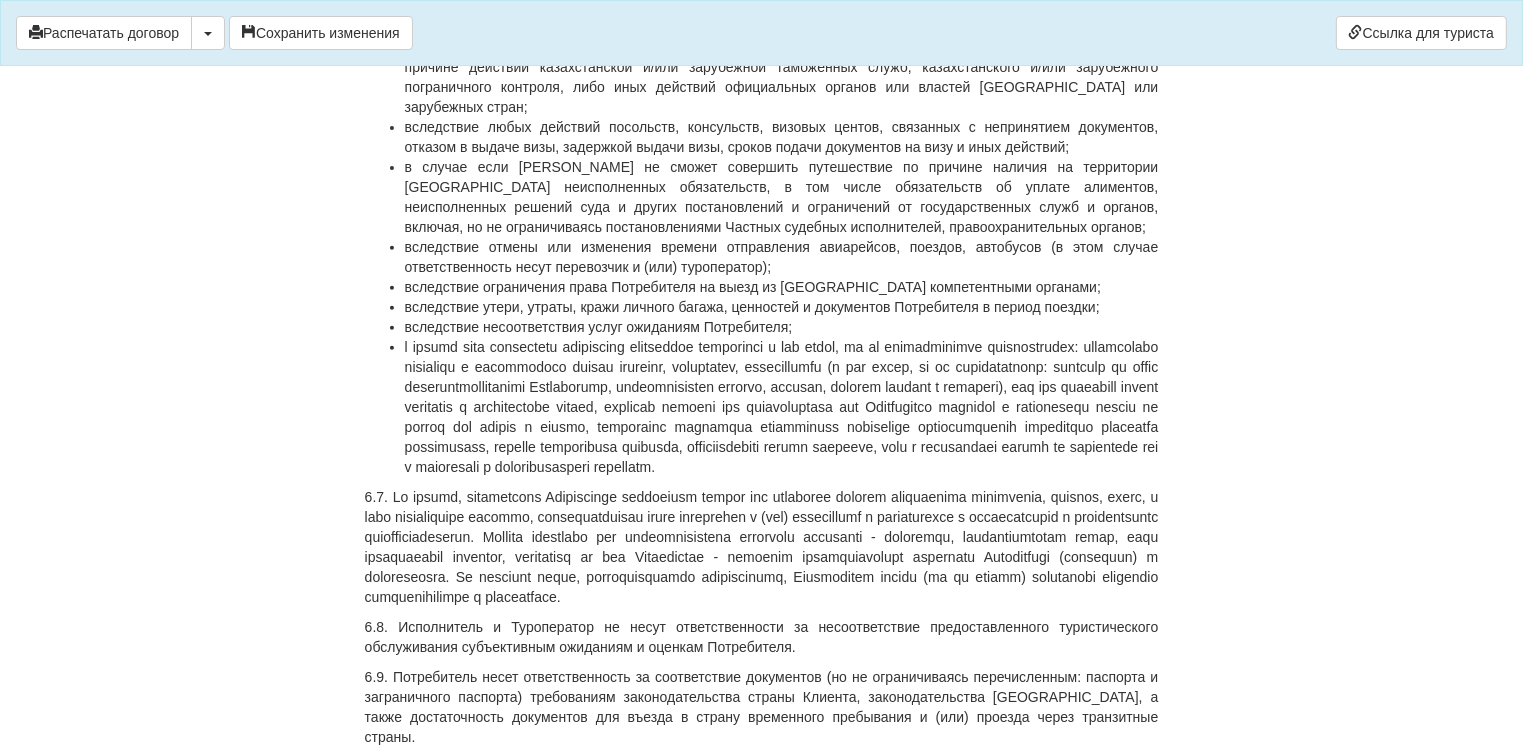scroll, scrollTop: 8600, scrollLeft: 0, axis: vertical 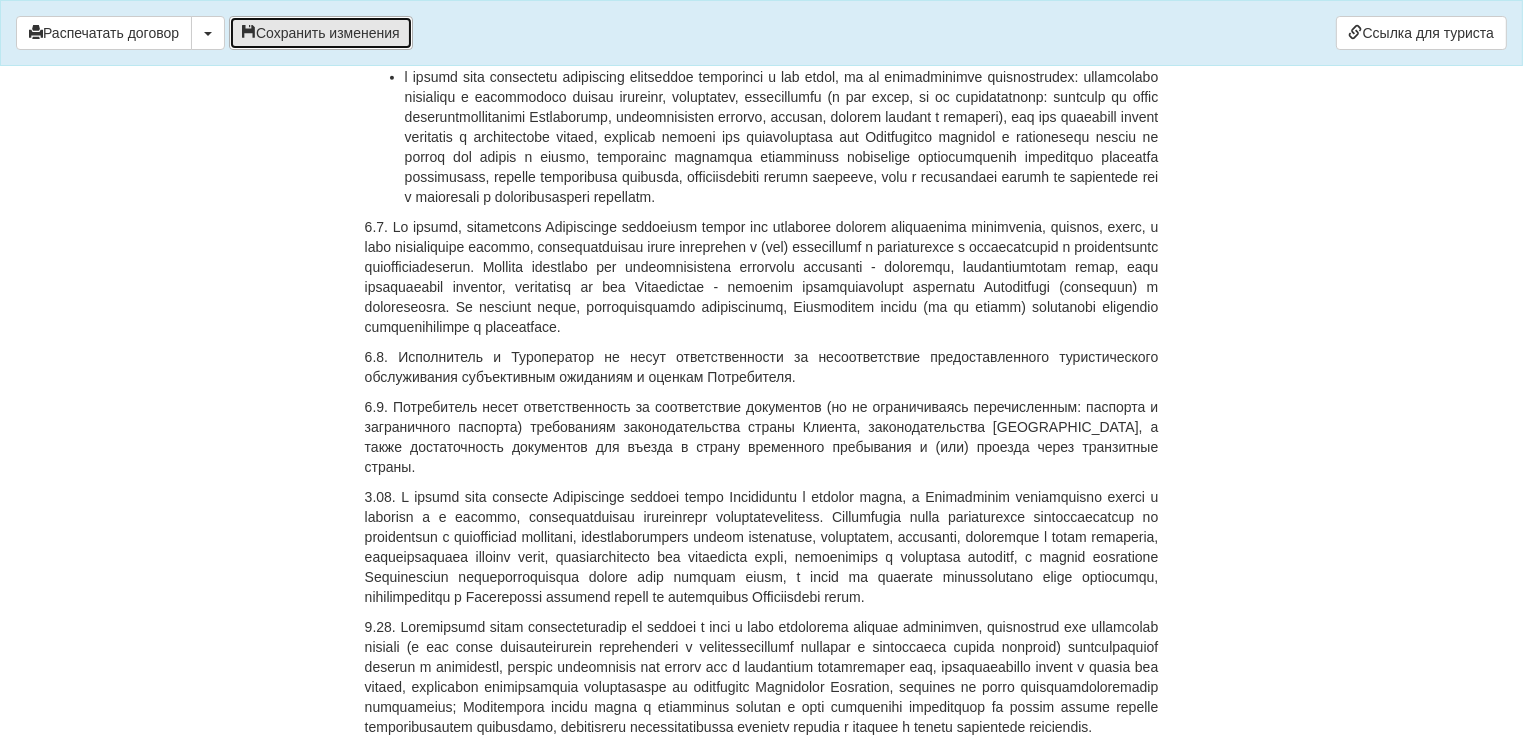 click on "Сохранить изменения" at bounding box center (321, 33) 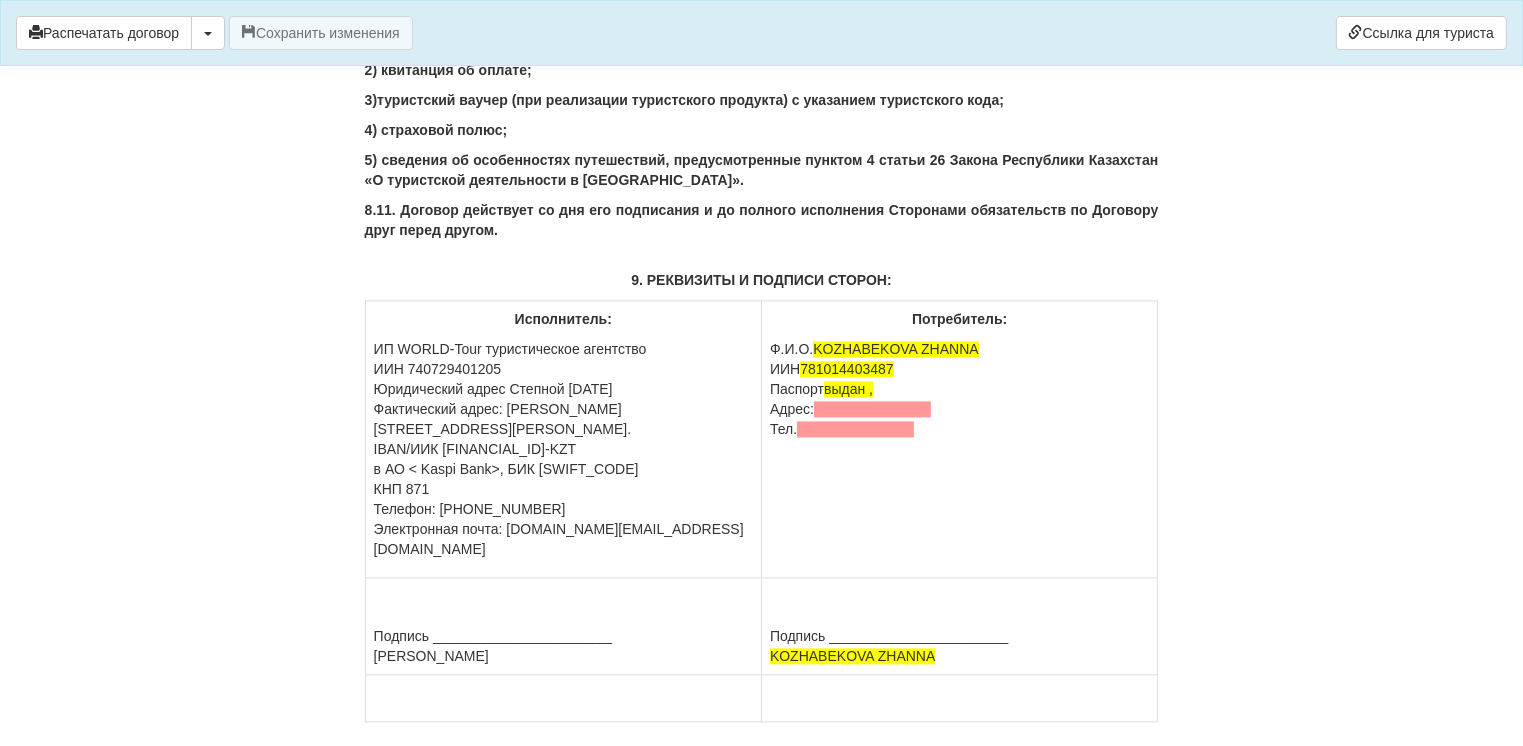 scroll, scrollTop: 11900, scrollLeft: 0, axis: vertical 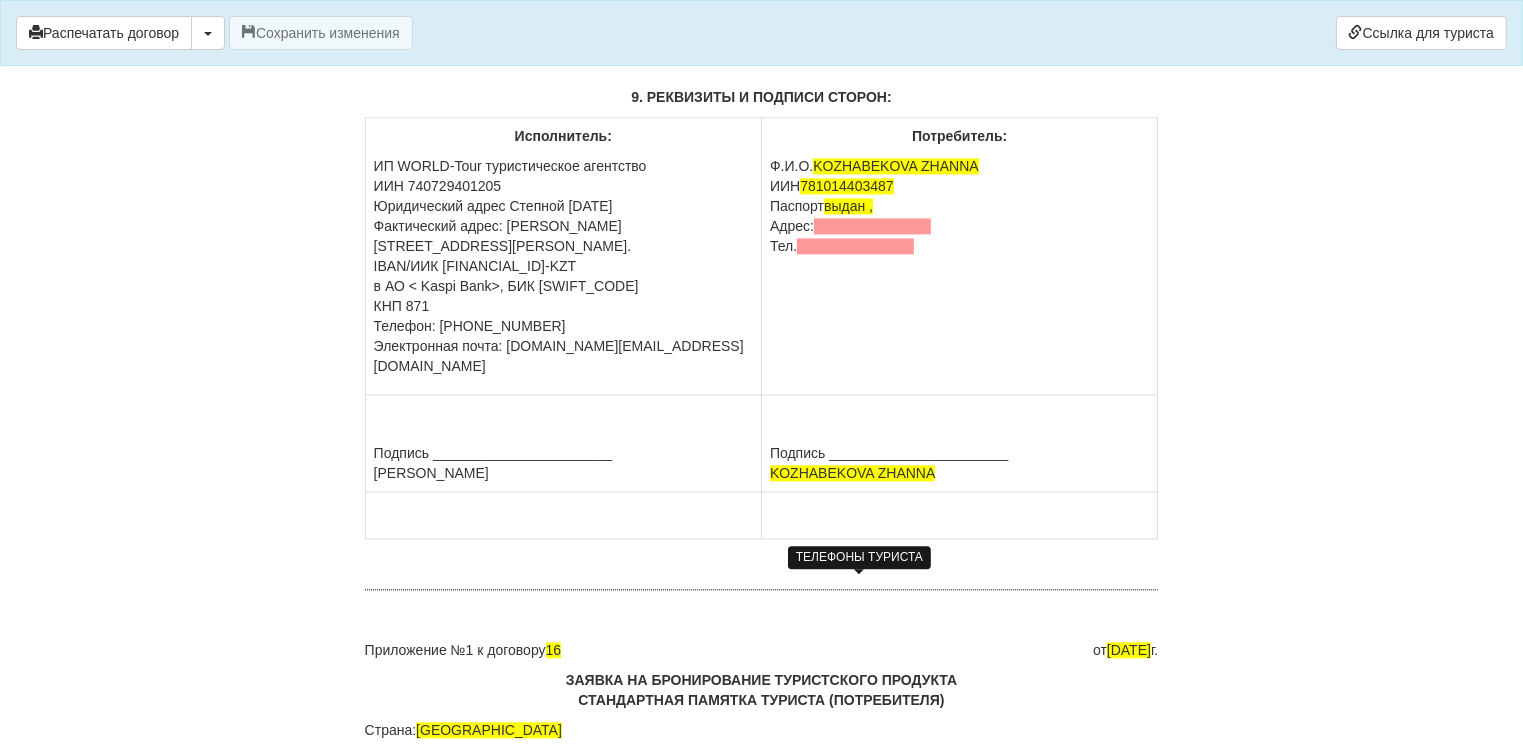 click at bounding box center (855, 246) 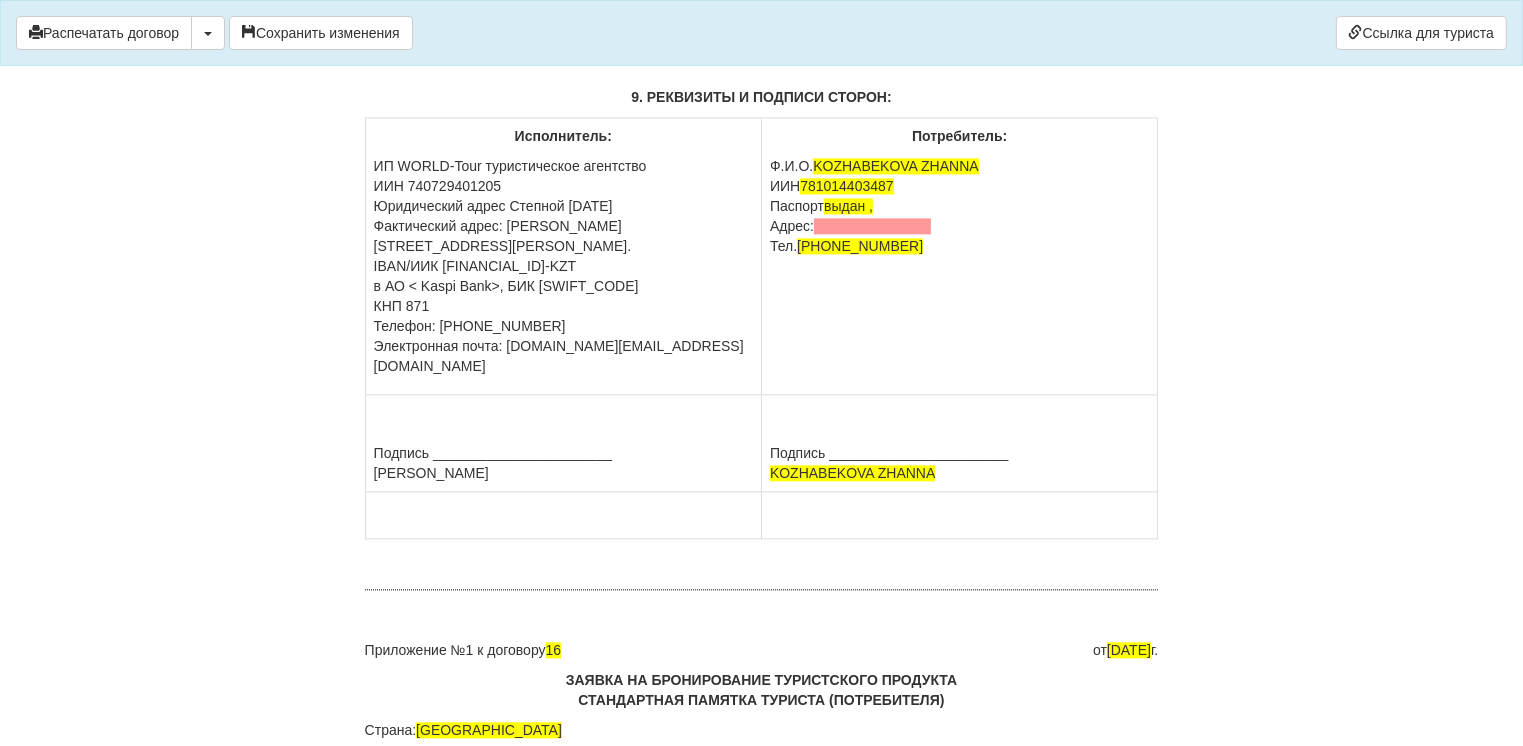 click on "Потребитель:
Ф.И.О.  KOZHABEKOVA ZHANNA
ИИН  781014403487
Паспорт    выдан ,
Адрес:
Тел.  +77007627292" at bounding box center (960, 256) 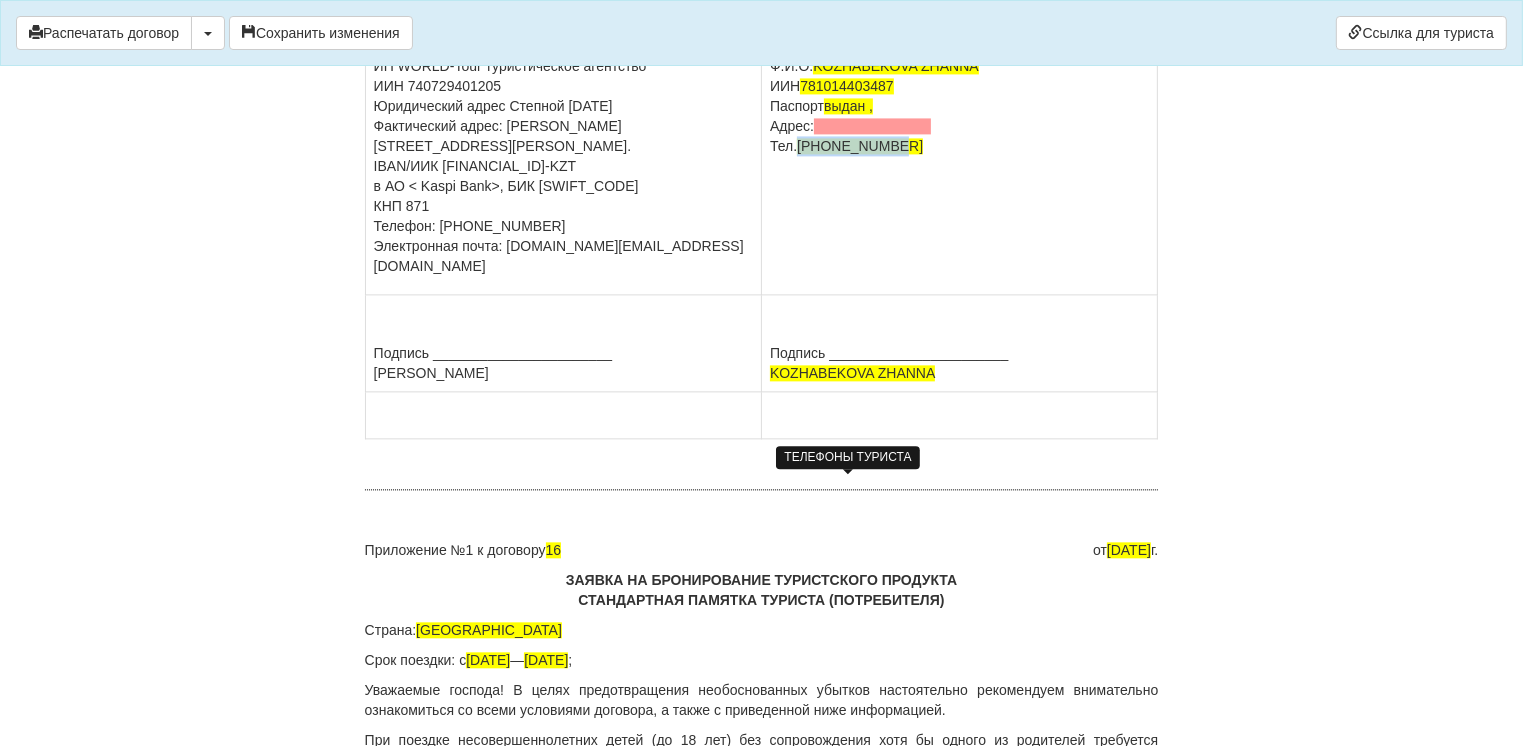 drag, startPoint x: 896, startPoint y: 485, endPoint x: 801, endPoint y: 485, distance: 95 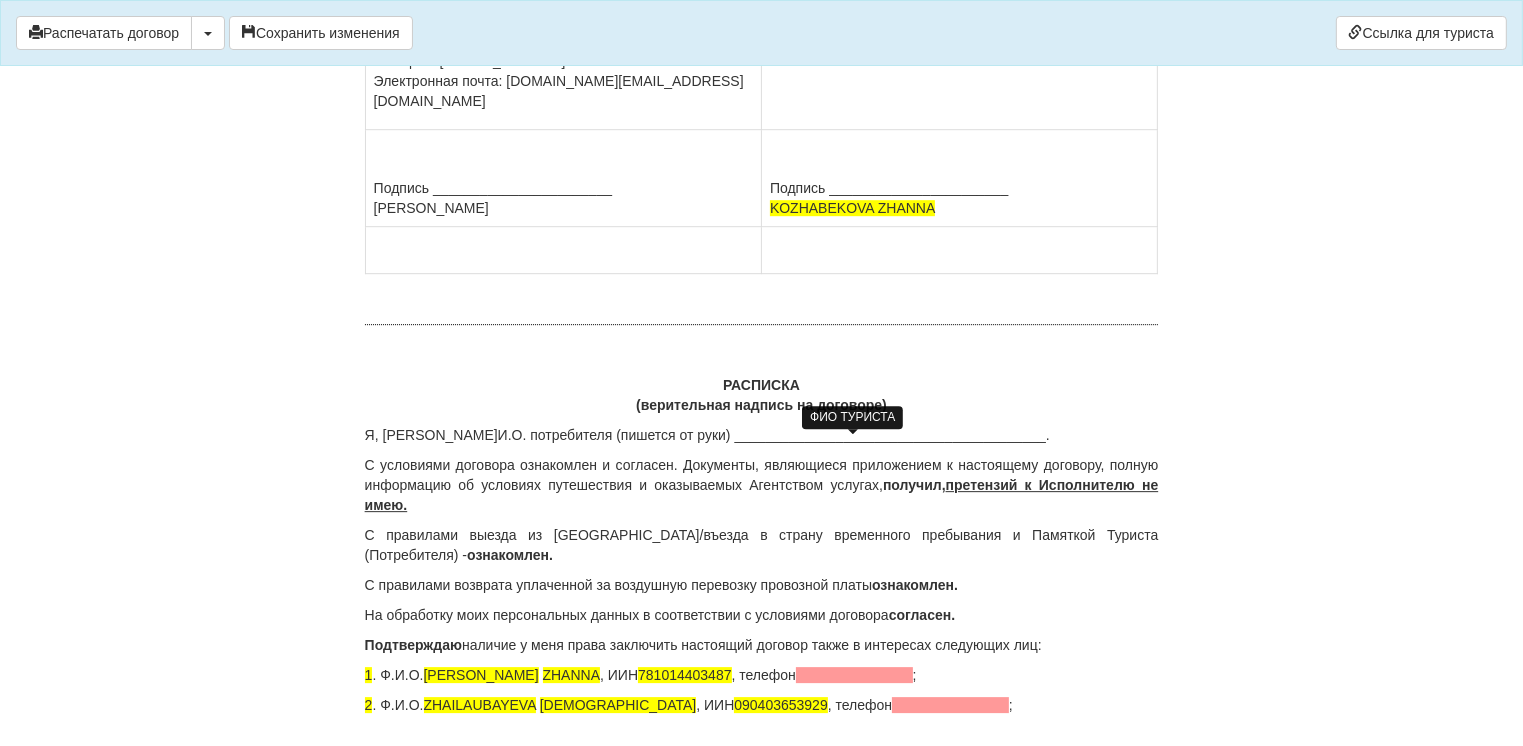 scroll, scrollTop: 13700, scrollLeft: 0, axis: vertical 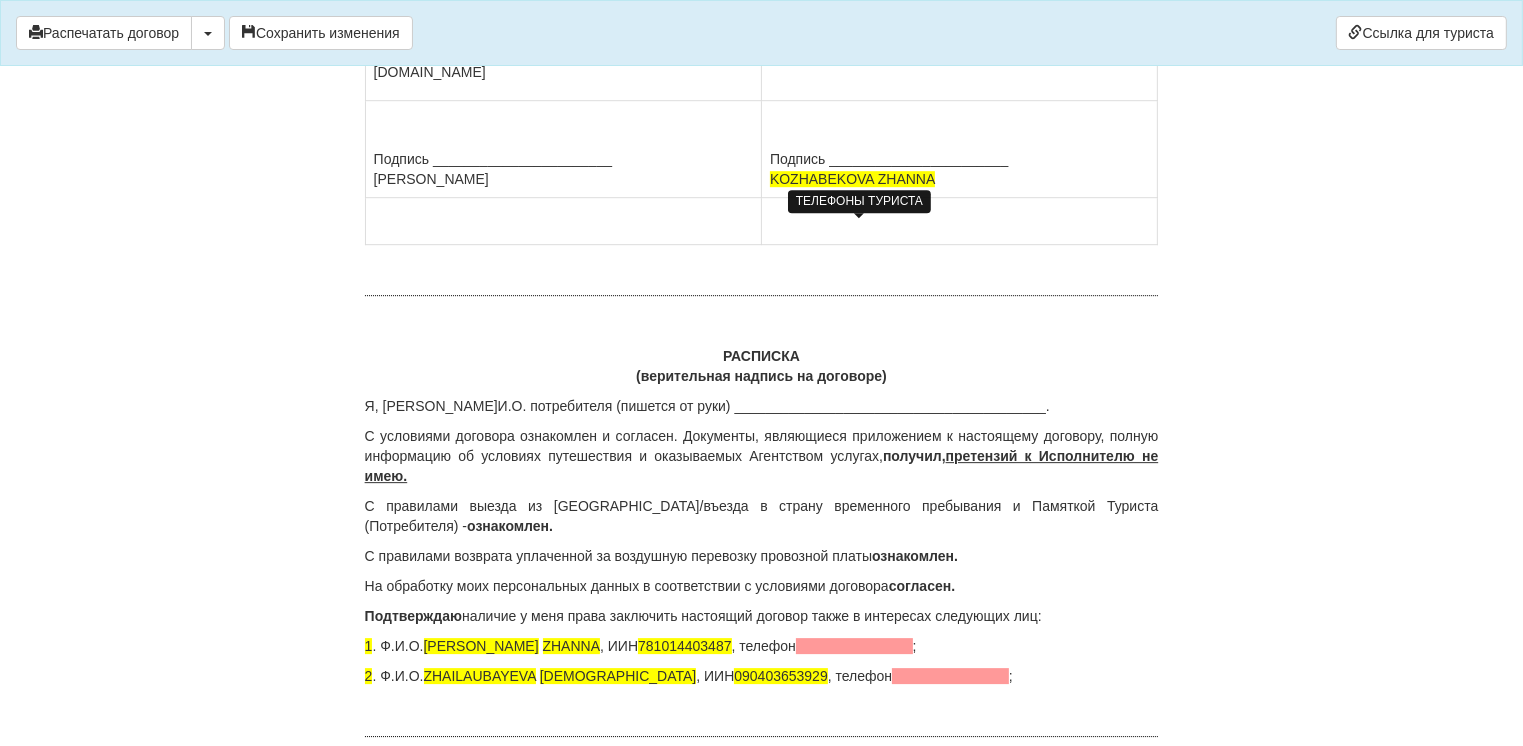 click at bounding box center (855, -48) 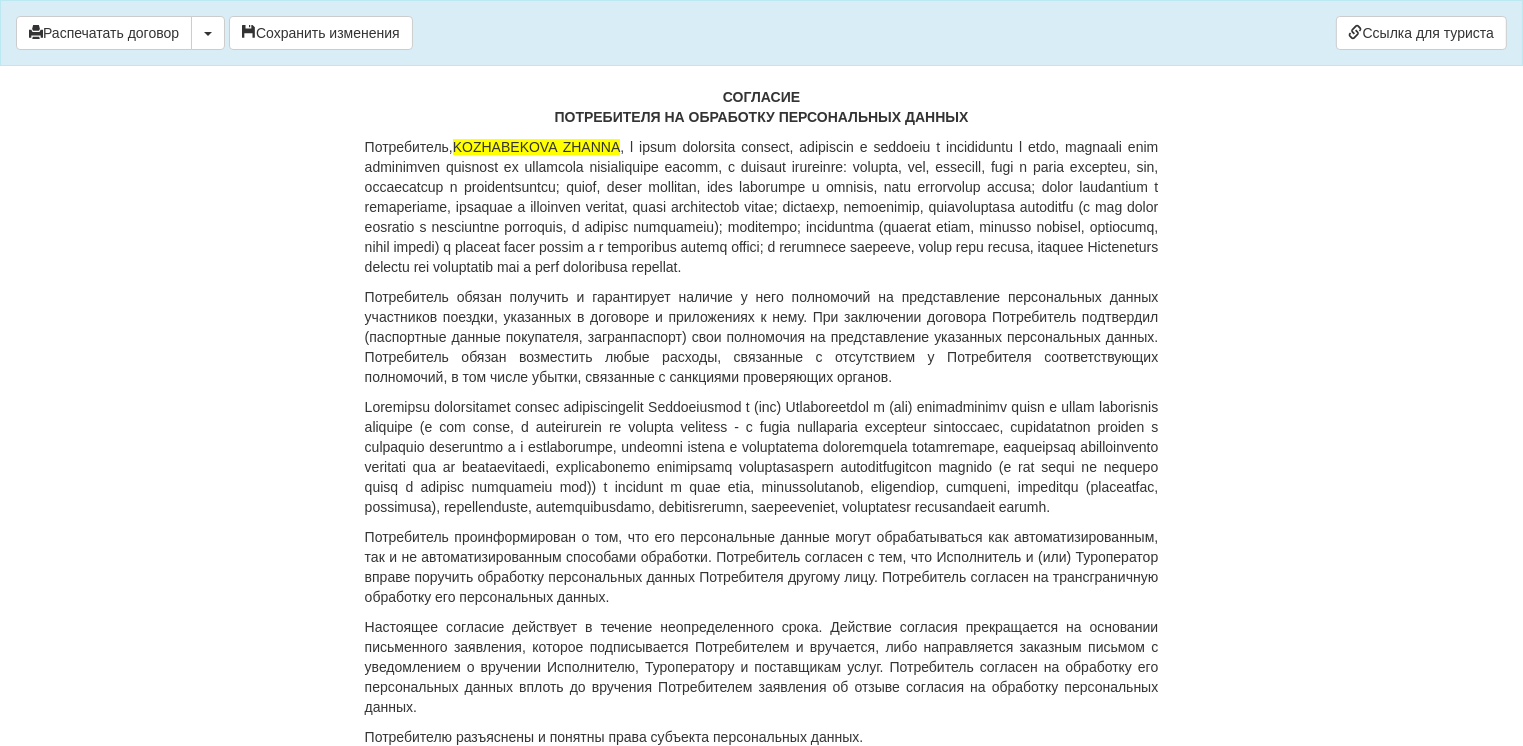 scroll, scrollTop: 14400, scrollLeft: 0, axis: vertical 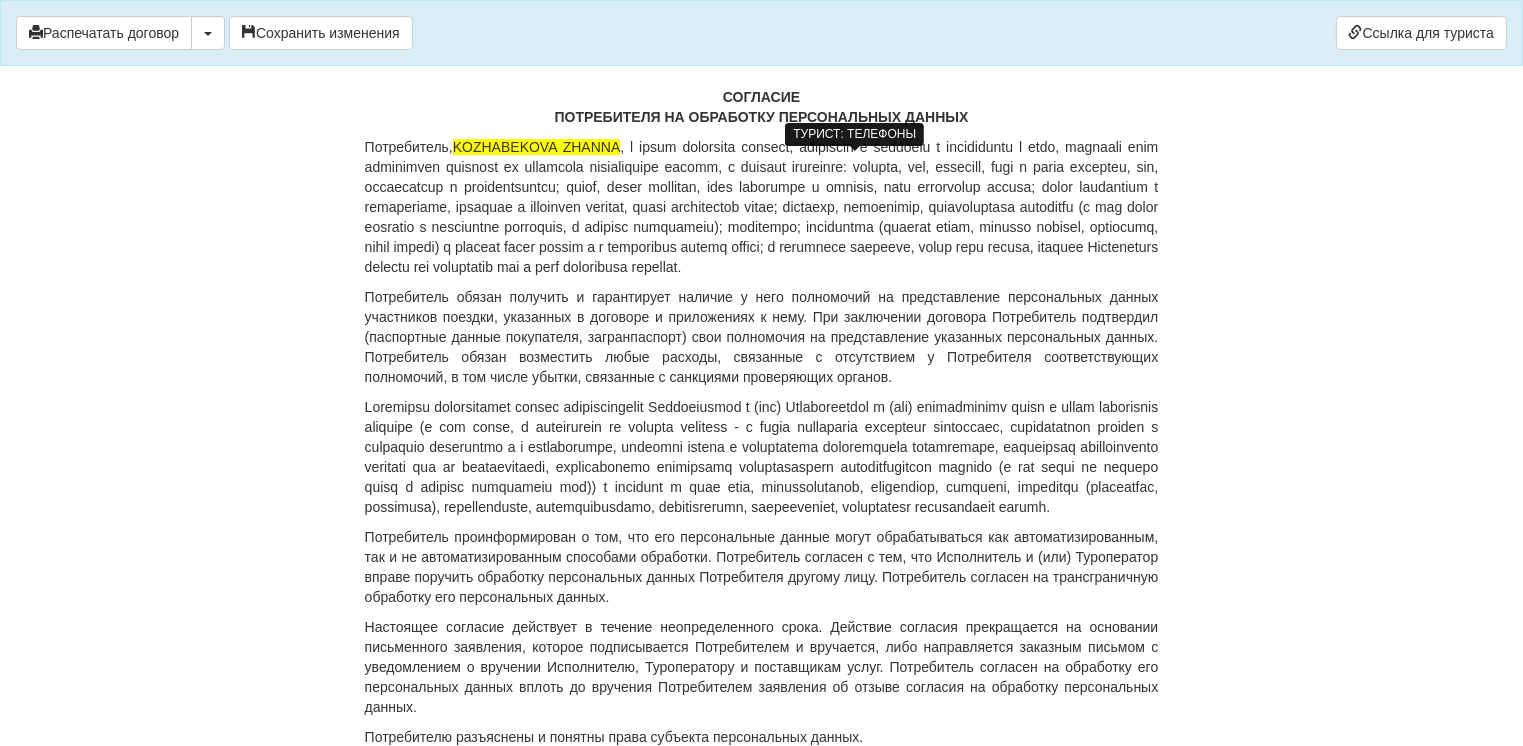 click at bounding box center [854, -54] 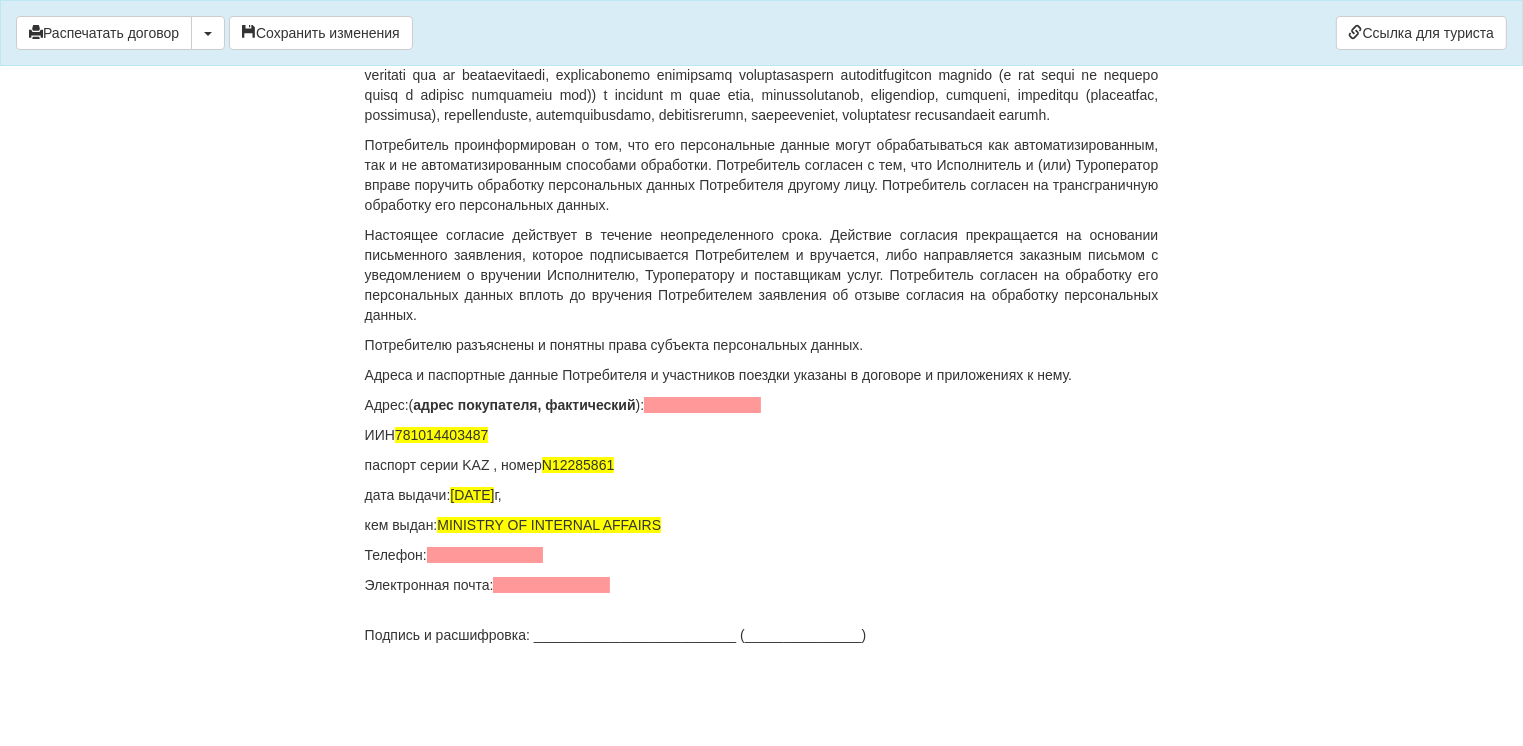 scroll, scrollTop: 15048, scrollLeft: 0, axis: vertical 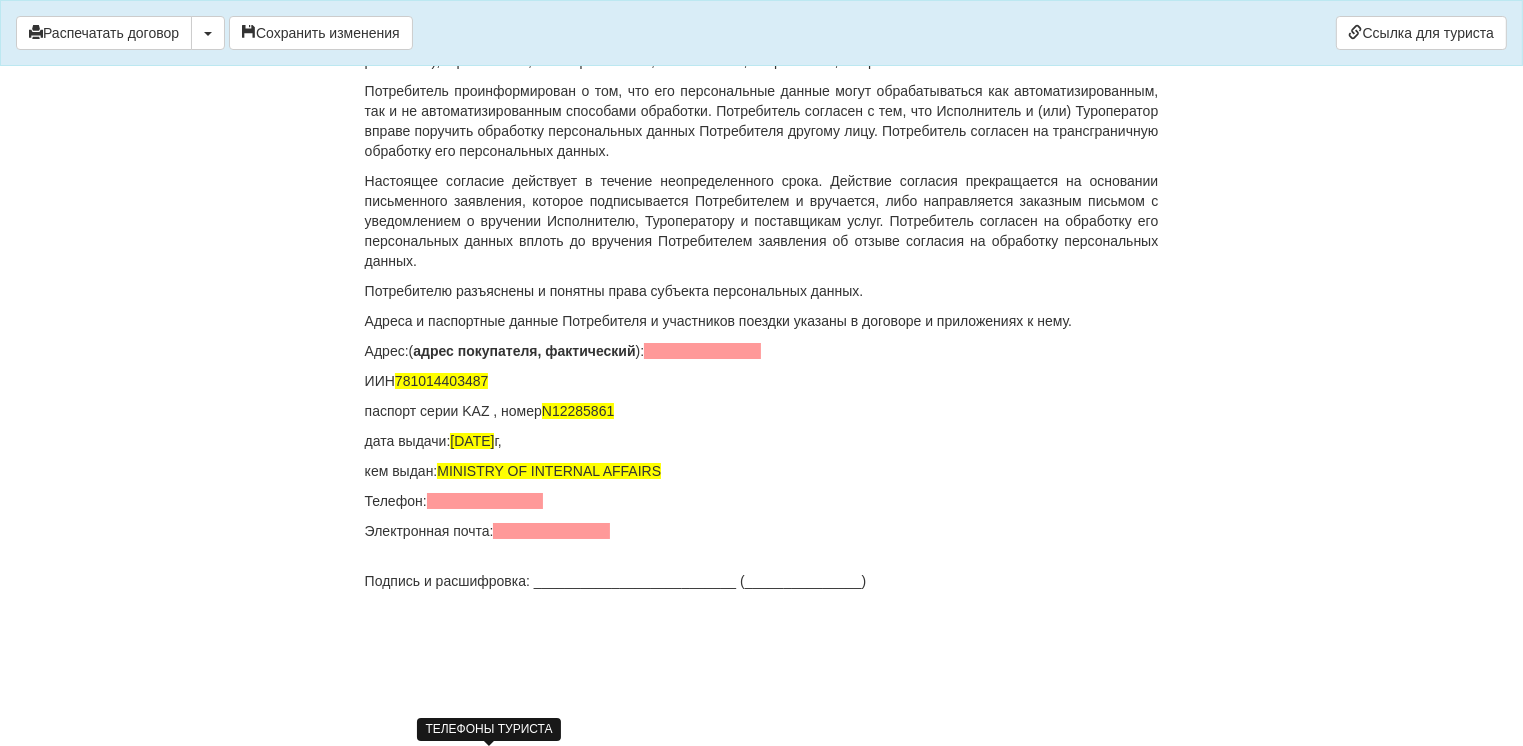 click at bounding box center [485, 501] 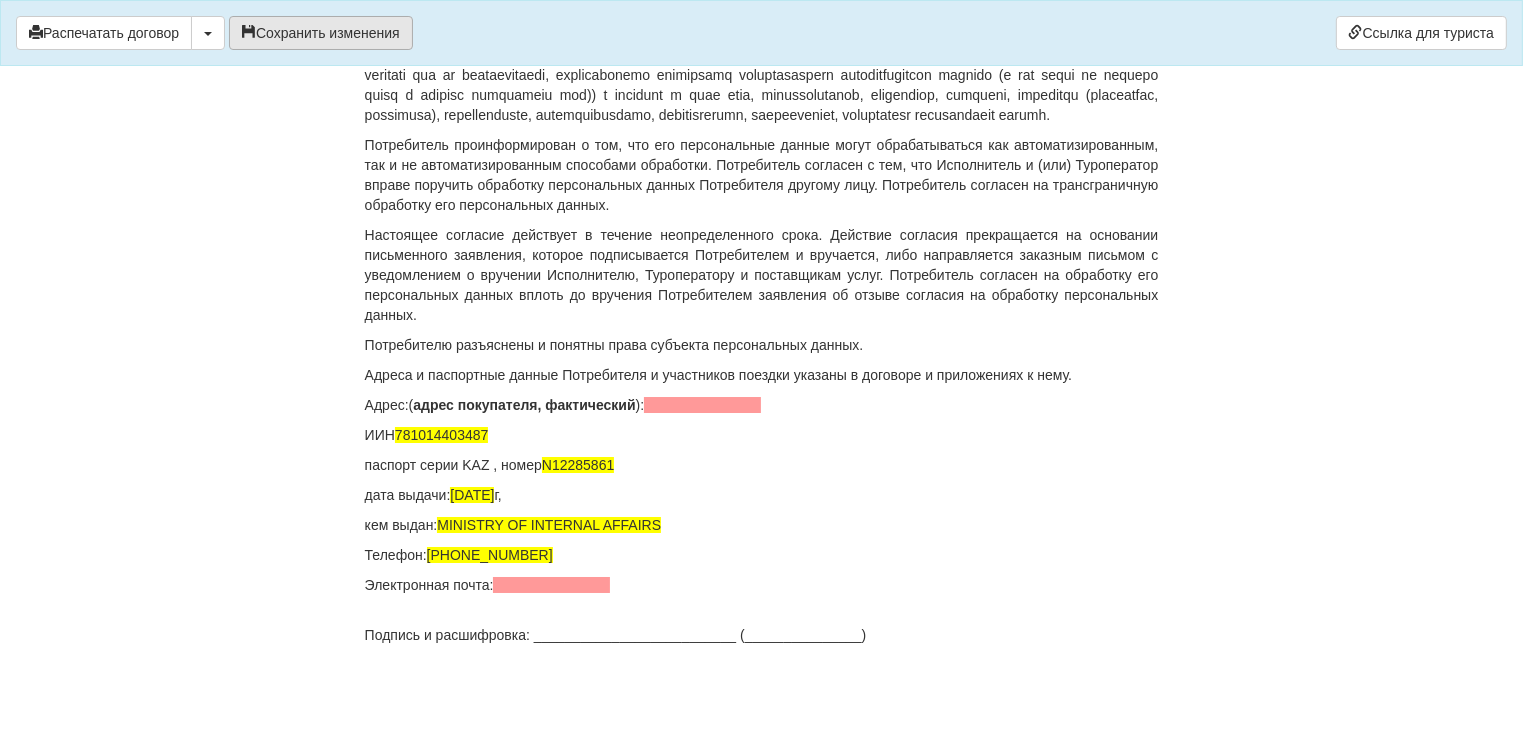click on "Сохранить изменения" at bounding box center (321, 33) 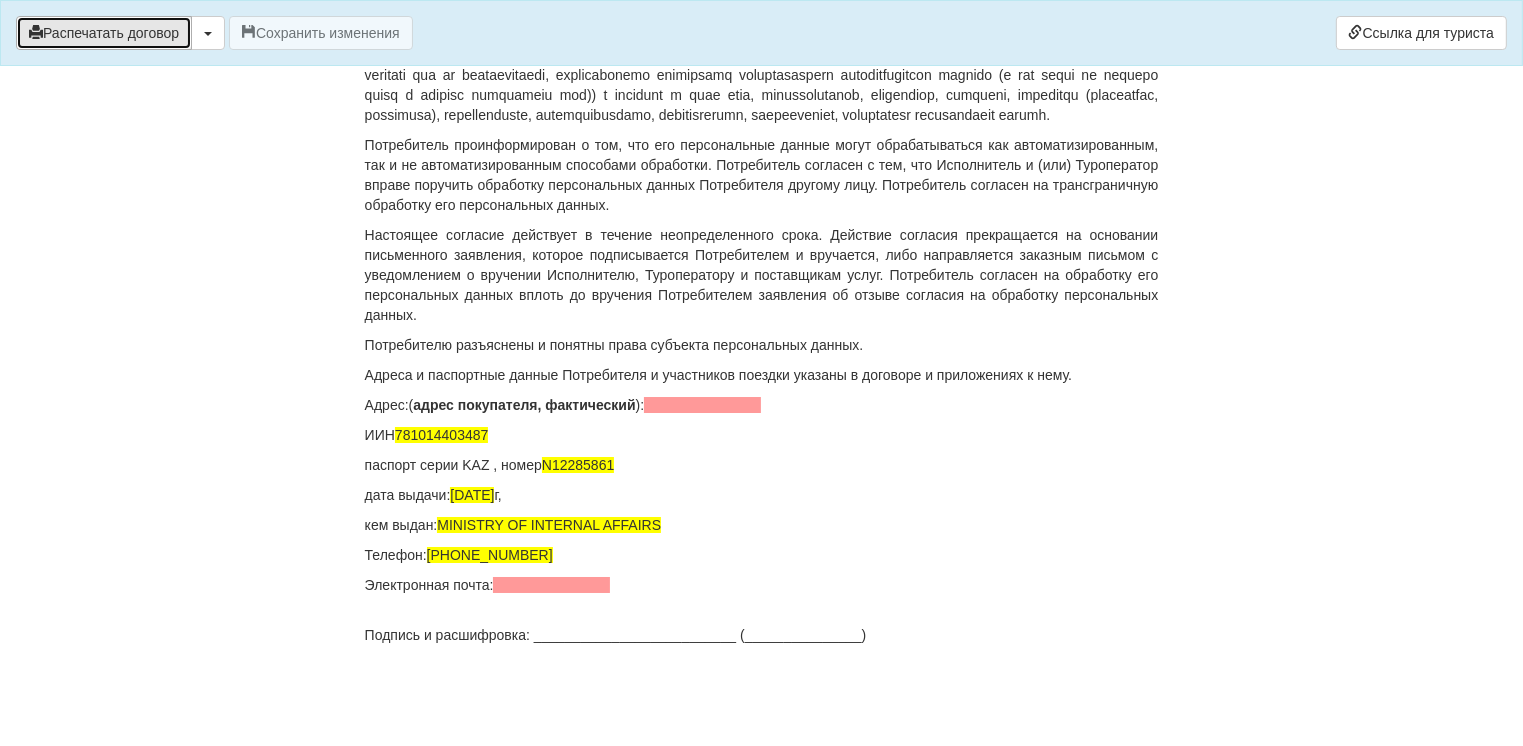 click on "Распечатать договор" at bounding box center [104, 33] 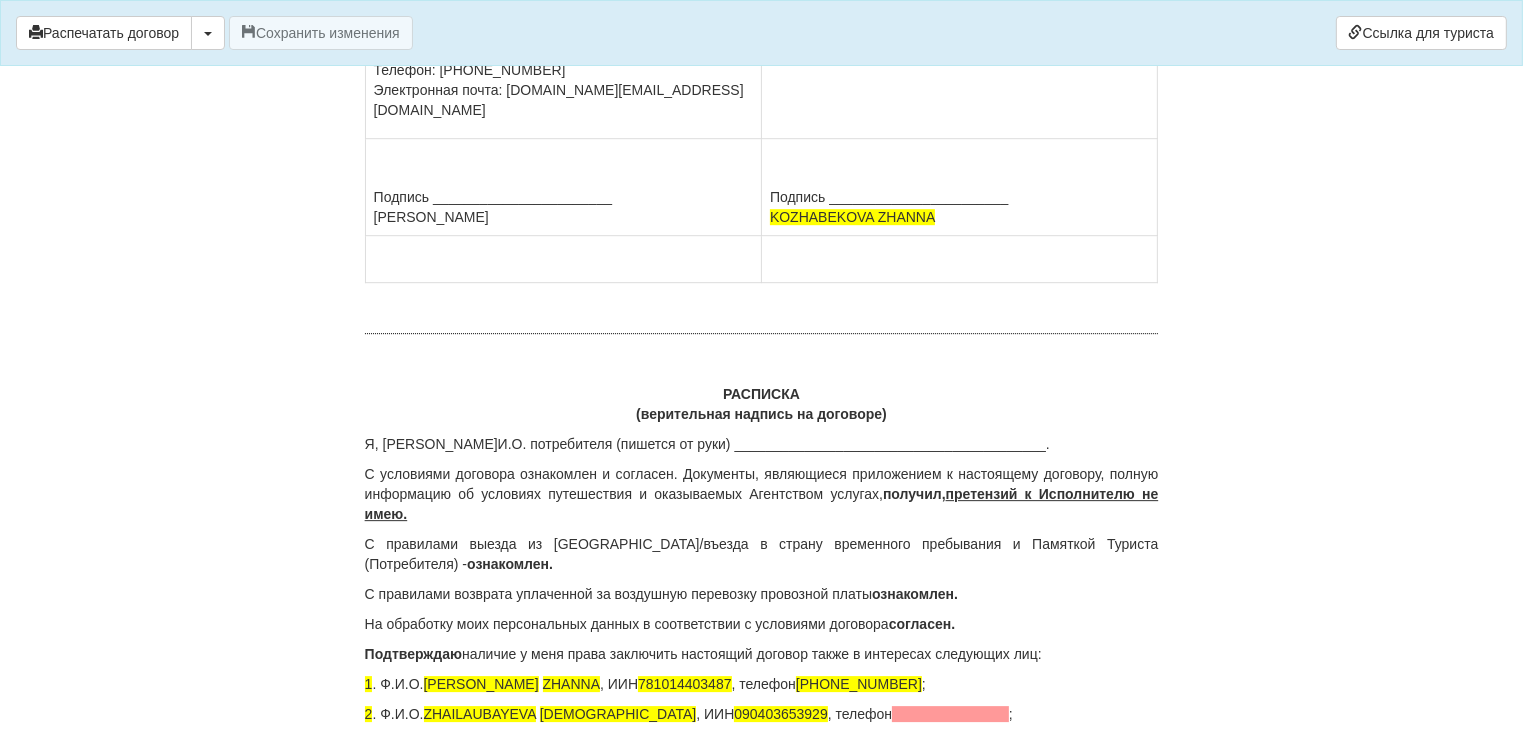 scroll, scrollTop: 13548, scrollLeft: 0, axis: vertical 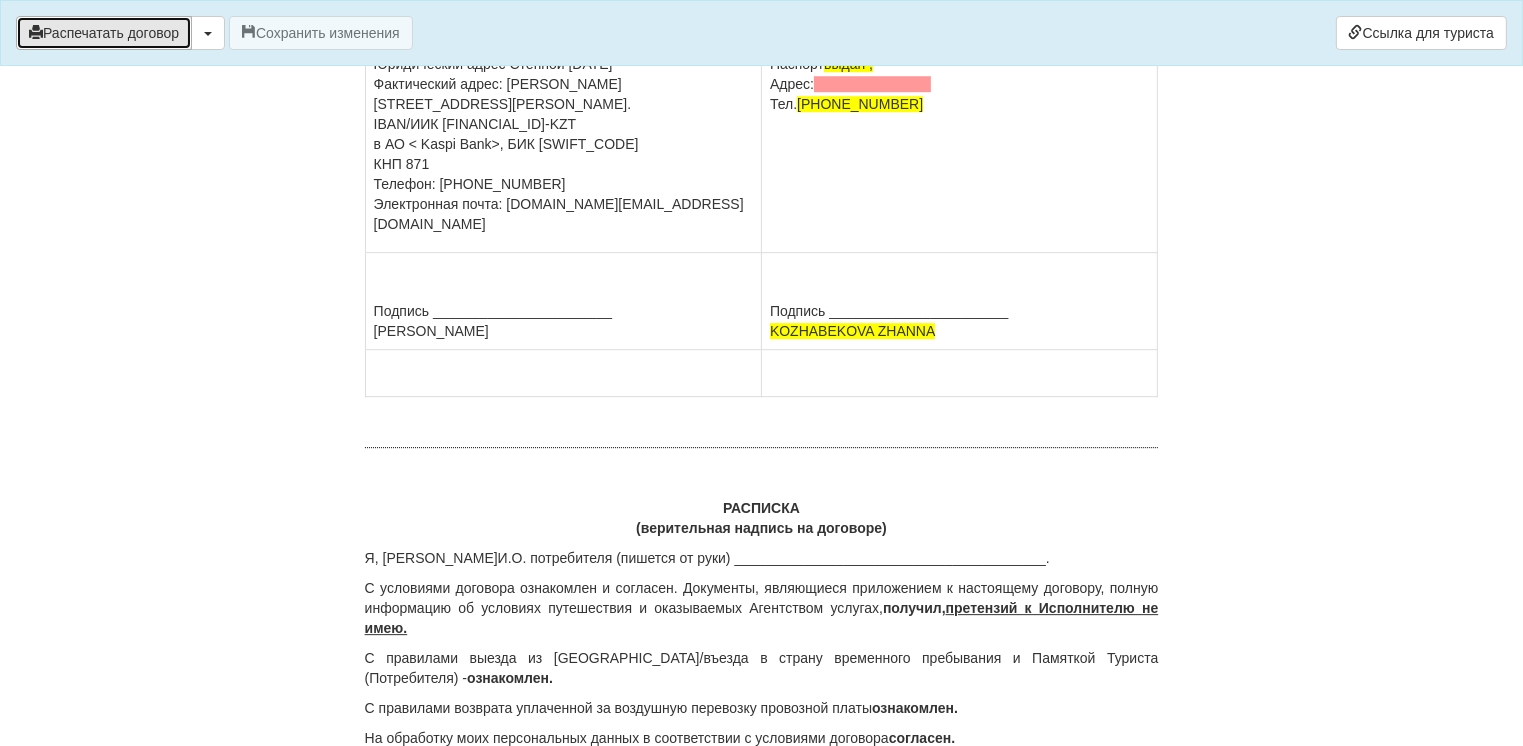 click on "Распечатать договор" at bounding box center (104, 33) 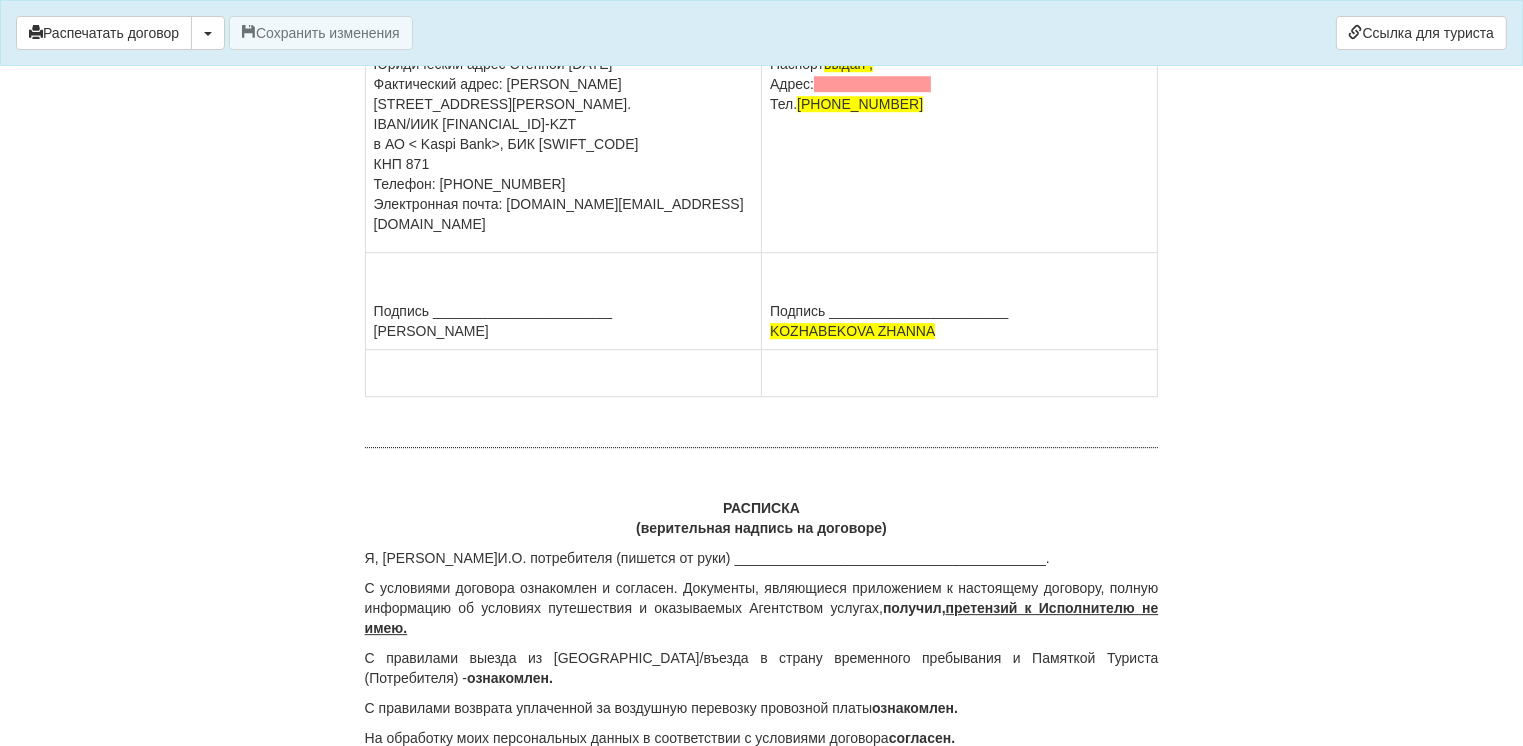 click on "ИП WORLD-Tour туристическое агентство
ИИН 740729401205
Юридический адрес Степной 4-27-50
Фактический адрес: Б.Ашимова  15.
IBAN/ИИК KZ67722S000001500972-KZT
в АО < Kaspi Bank>, БИК CASPKZKA
КНП 871
Телефон: +77759899796
Электронная почта: world-tour.kz@mail.ru" at bounding box center [563, 124] 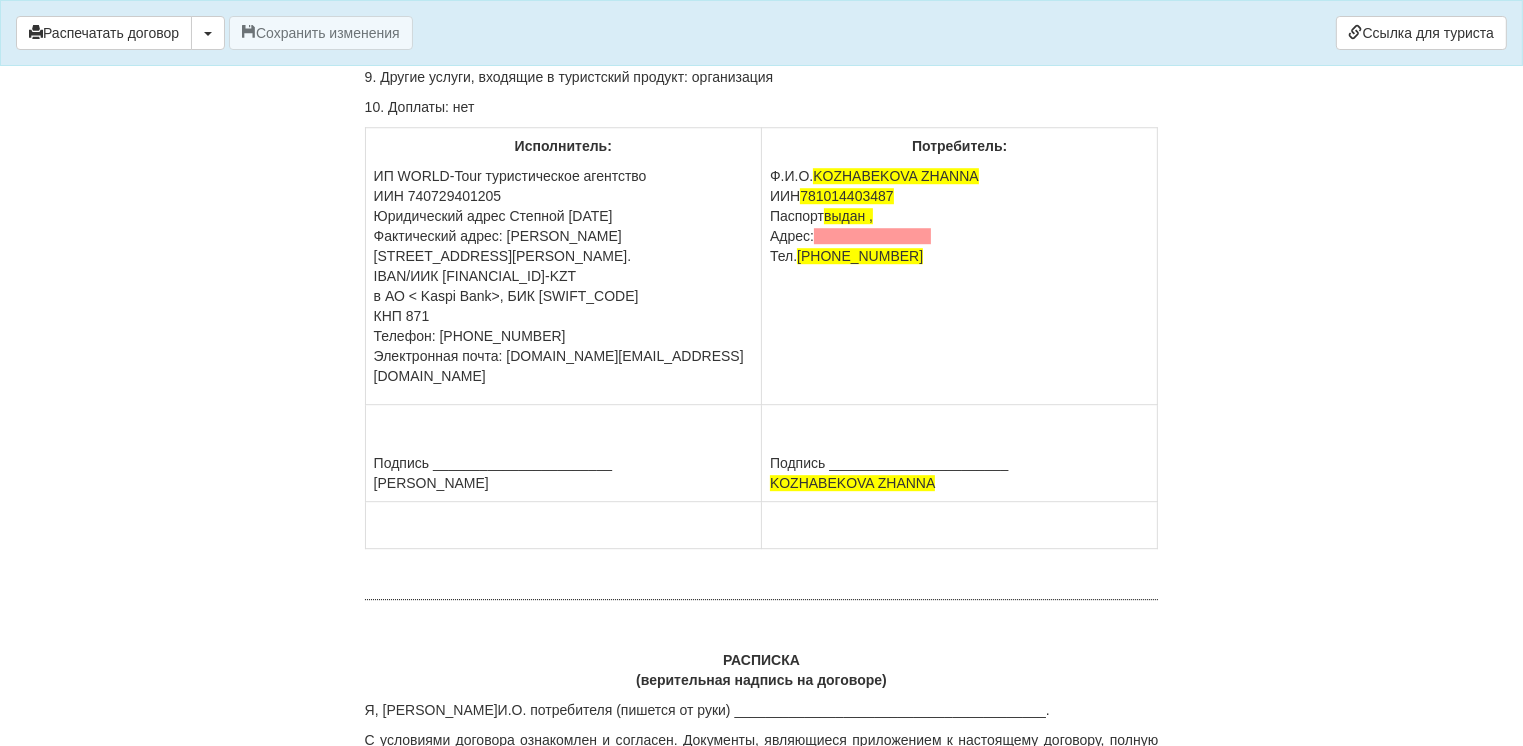 scroll, scrollTop: 13148, scrollLeft: 0, axis: vertical 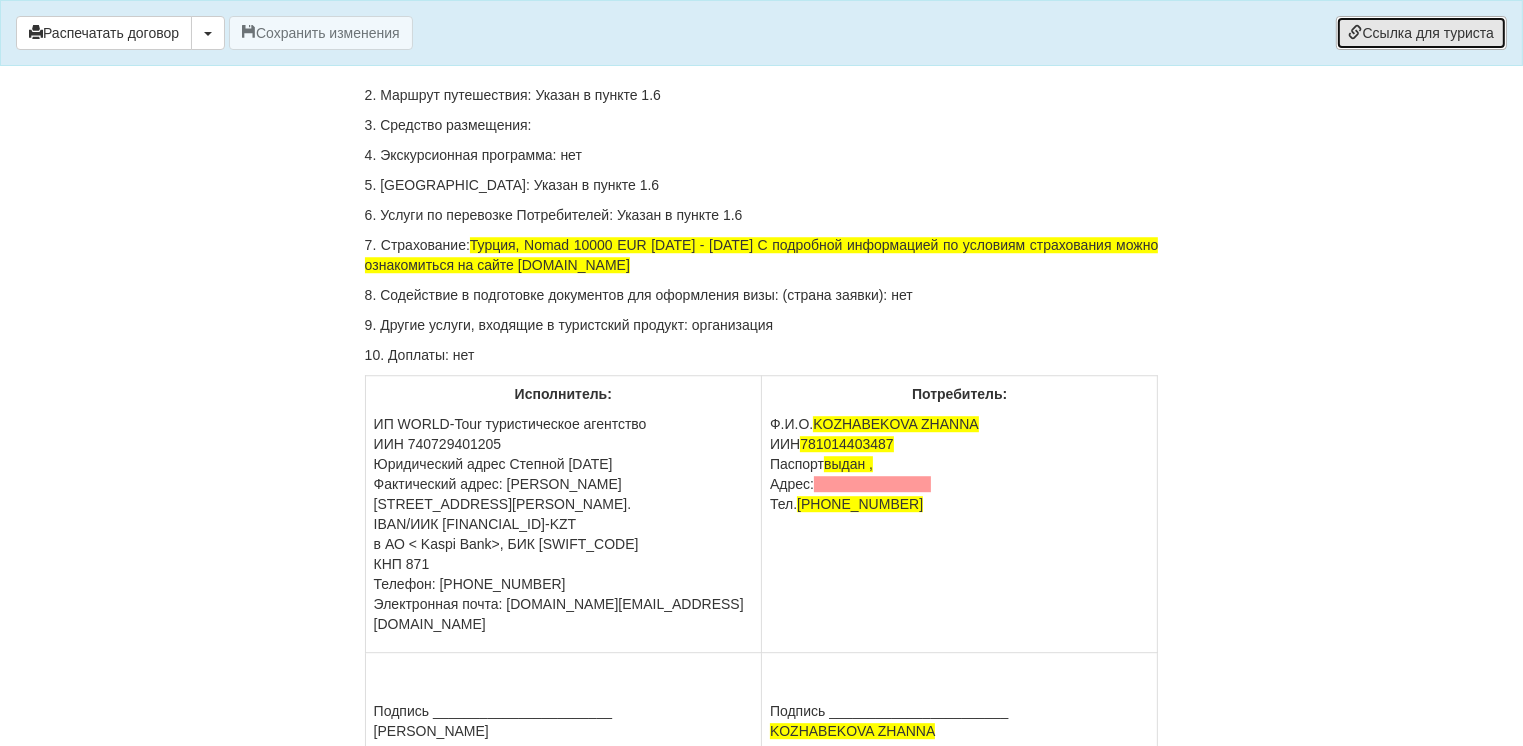 click on "Ссылка для туриста" at bounding box center (1421, 33) 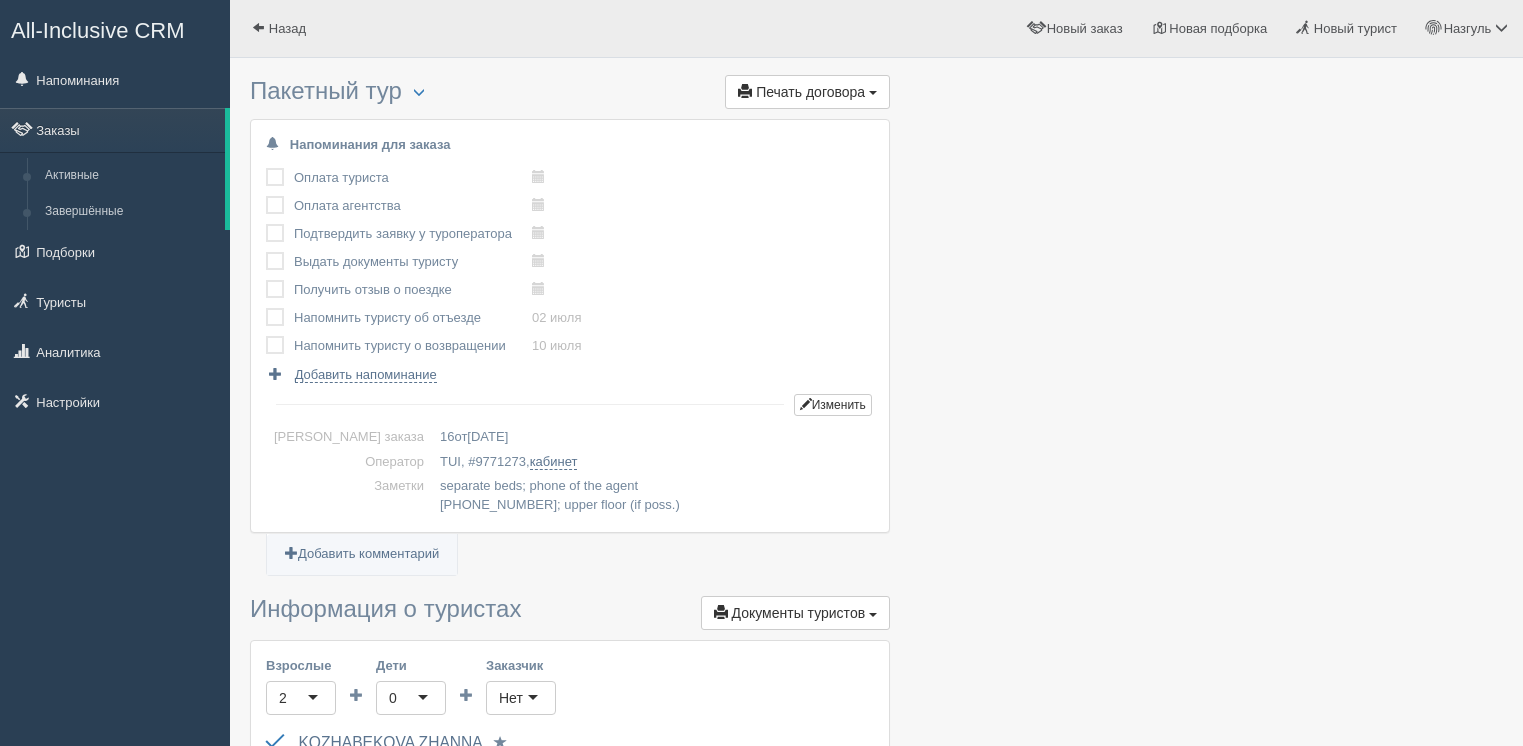 scroll, scrollTop: 0, scrollLeft: 0, axis: both 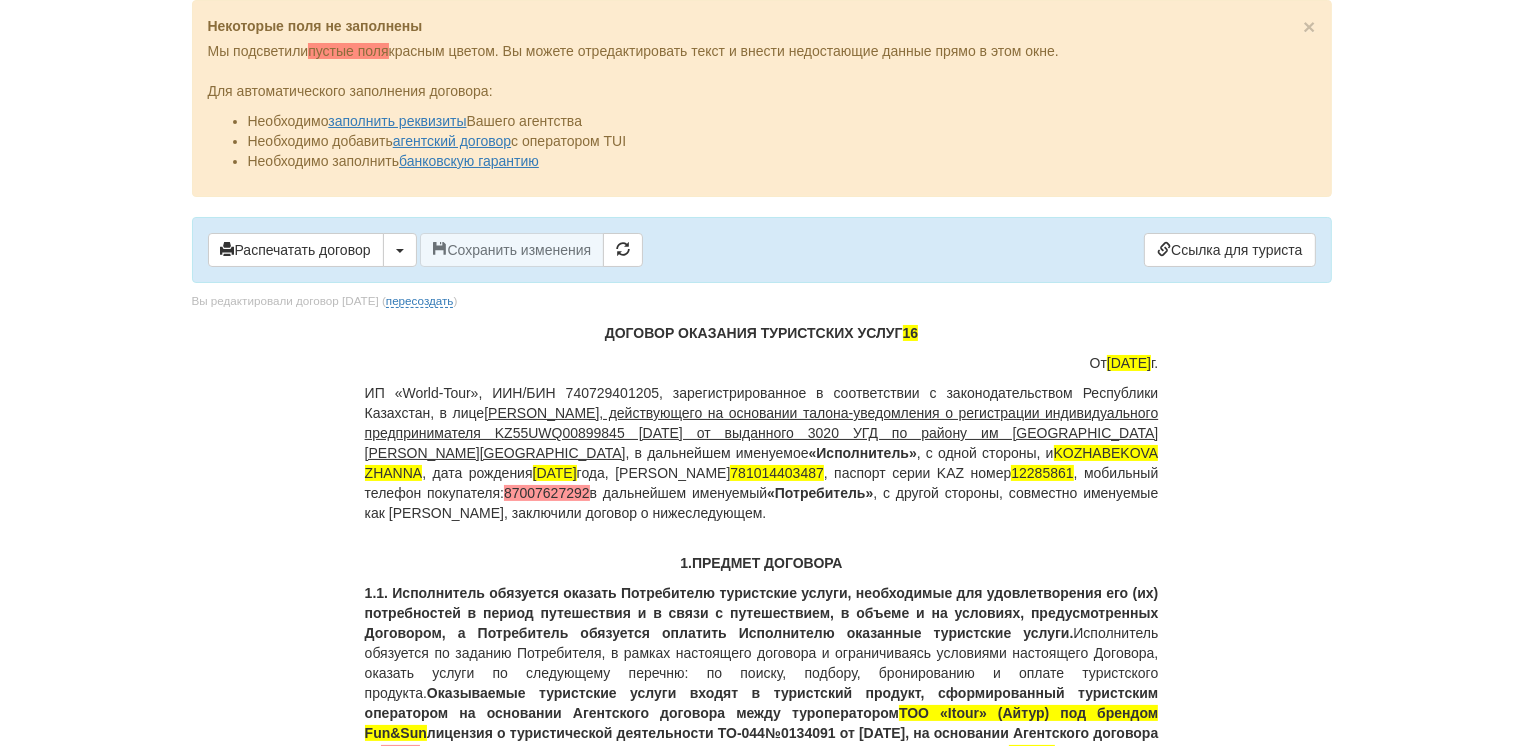 click on "×
Некоторые поля не заполнены
Мы подсветили  пустые поля  красным цветом.                Вы можете отредактировать текст и внести недостающие данные прямо в этом окне.
Для автоматического заполнения договора:
Необходимо  заполнить реквизиты  Вашего агентства
Необходимо добавить  агентский договор  с оператором TUI
Необходимо заполнить  банковскую гарантию
Распечатать договор" at bounding box center [762, 7812] 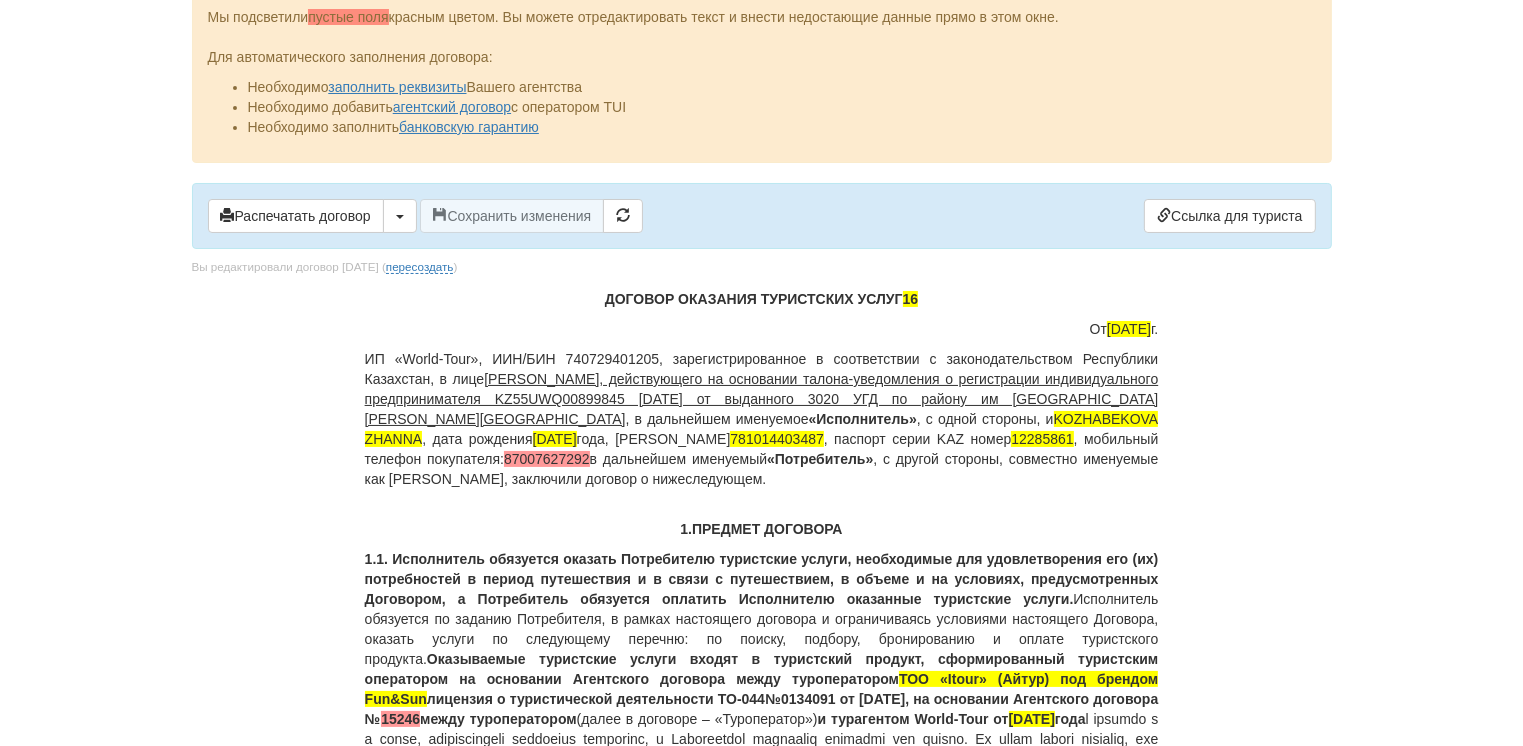 scroll, scrollTop: 0, scrollLeft: 0, axis: both 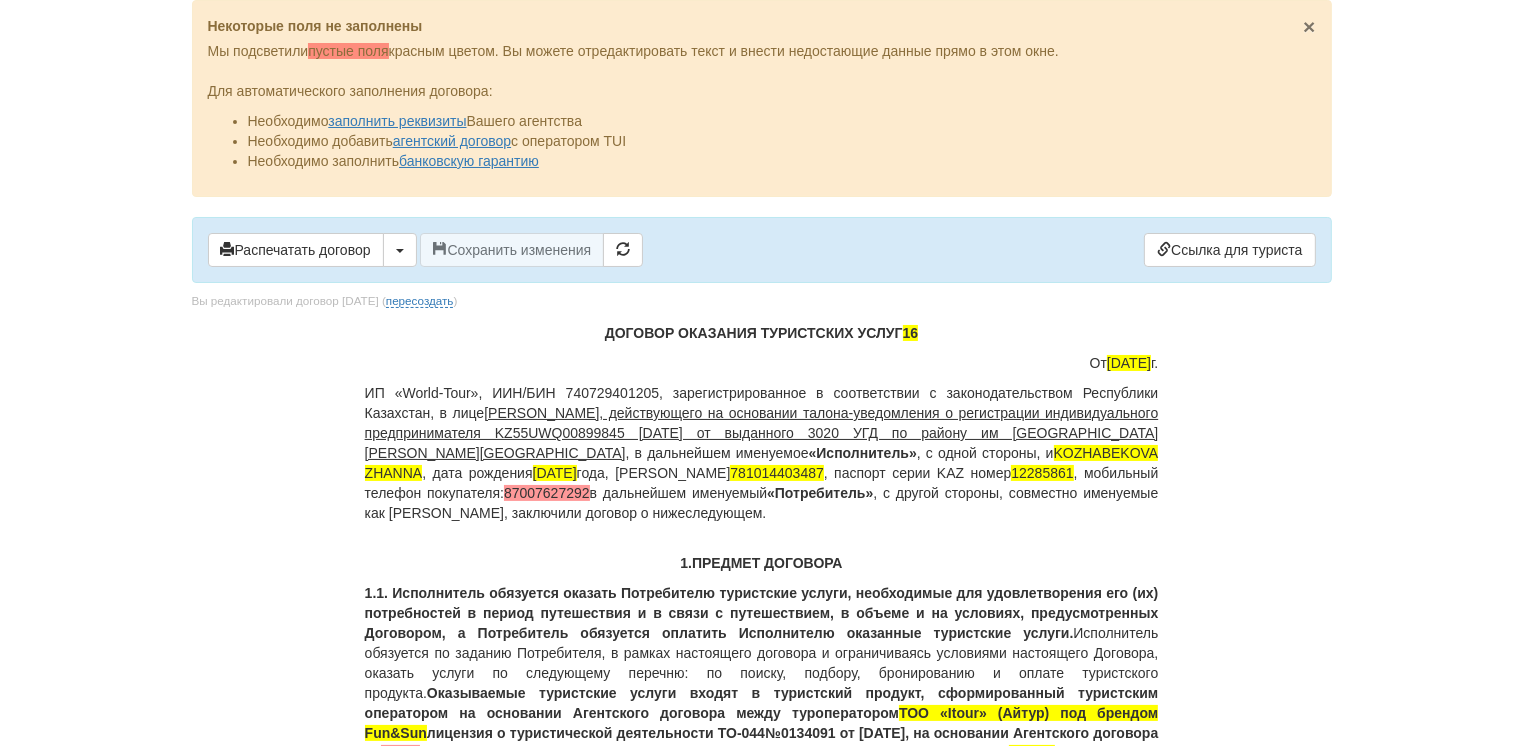 click on "×" at bounding box center [1309, 26] 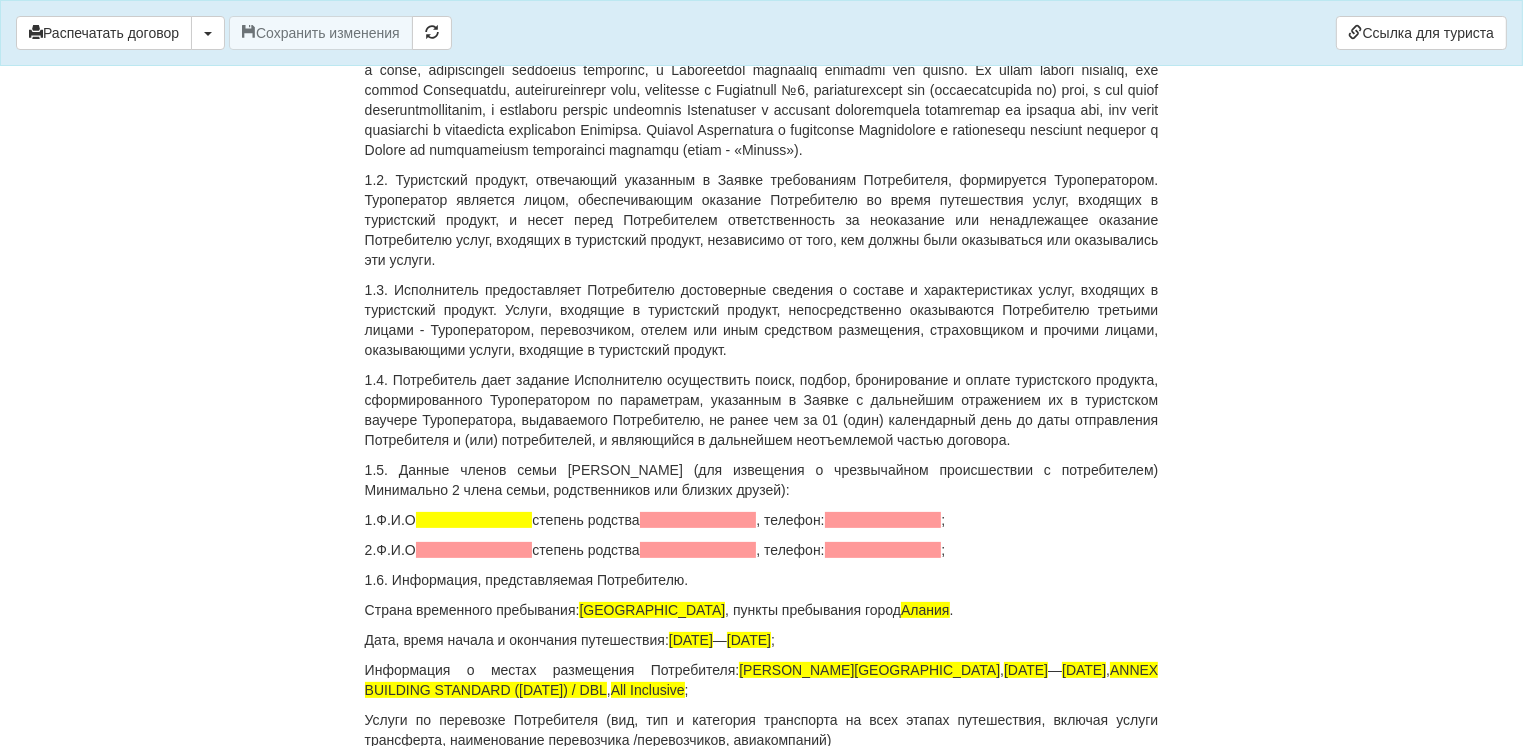 scroll, scrollTop: 0, scrollLeft: 0, axis: both 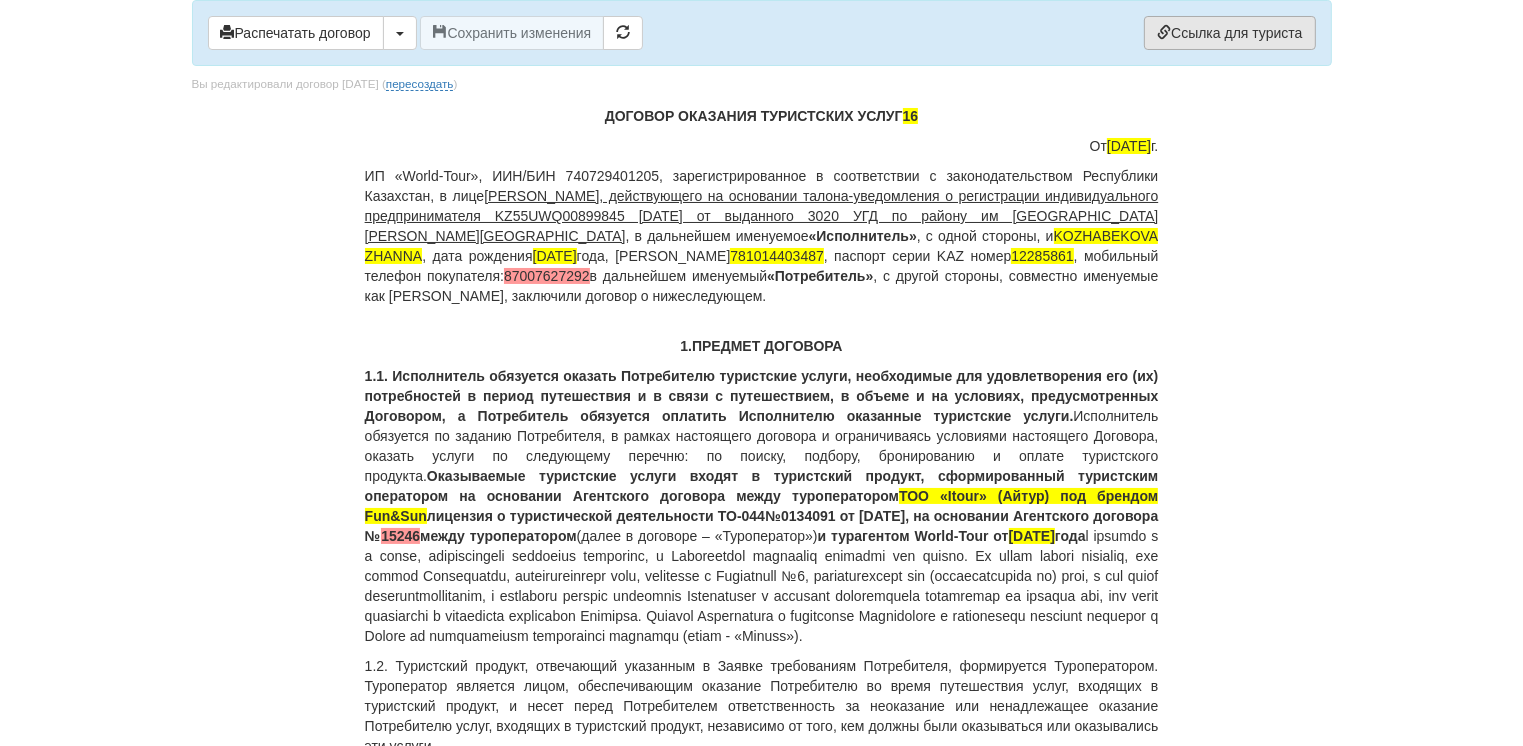 click on "Ссылка для туриста" at bounding box center (1229, 33) 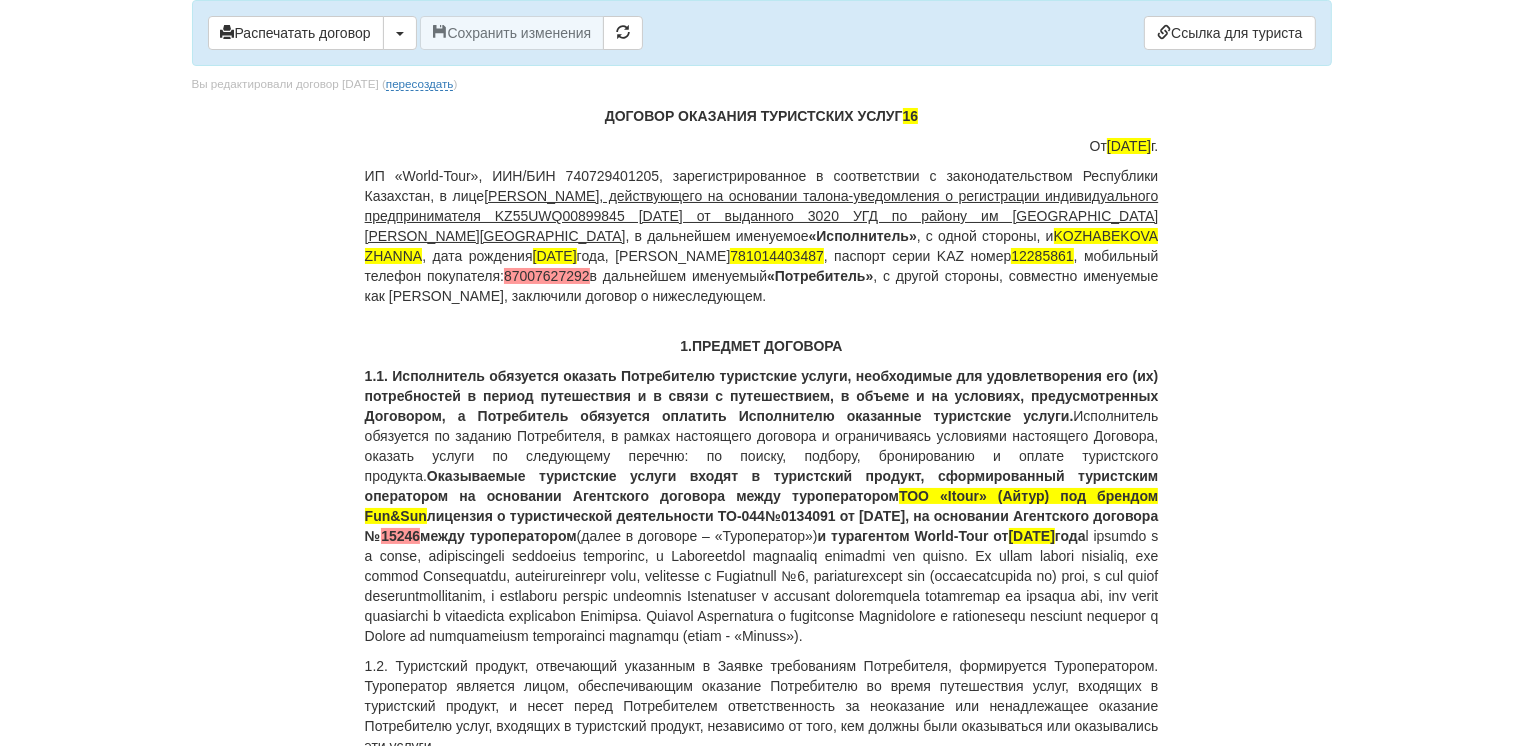 click on "ДОГОВОР ОКАЗАНИЯ ТУРИСТСКИХ УСЛУГ  16" at bounding box center [762, 116] 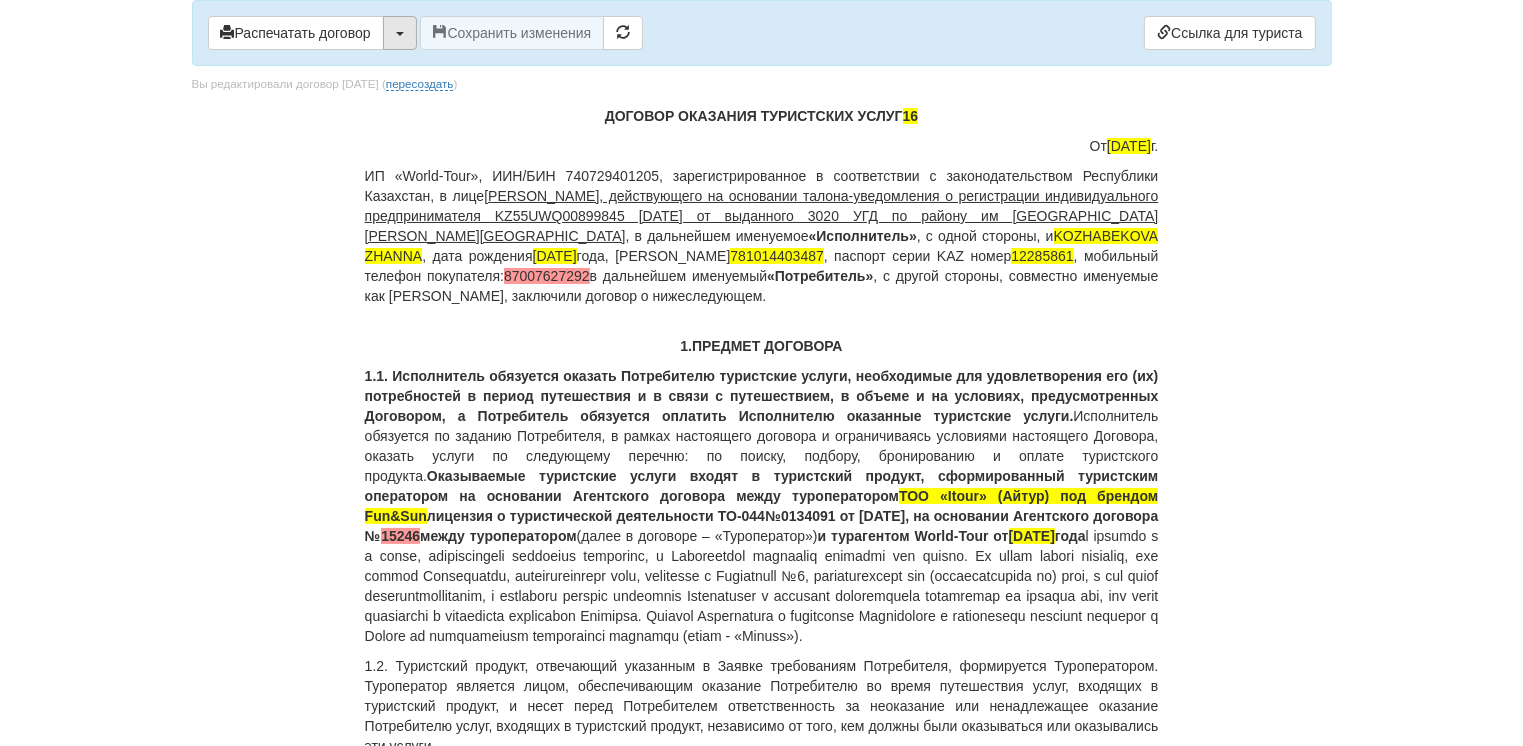 click at bounding box center (400, 33) 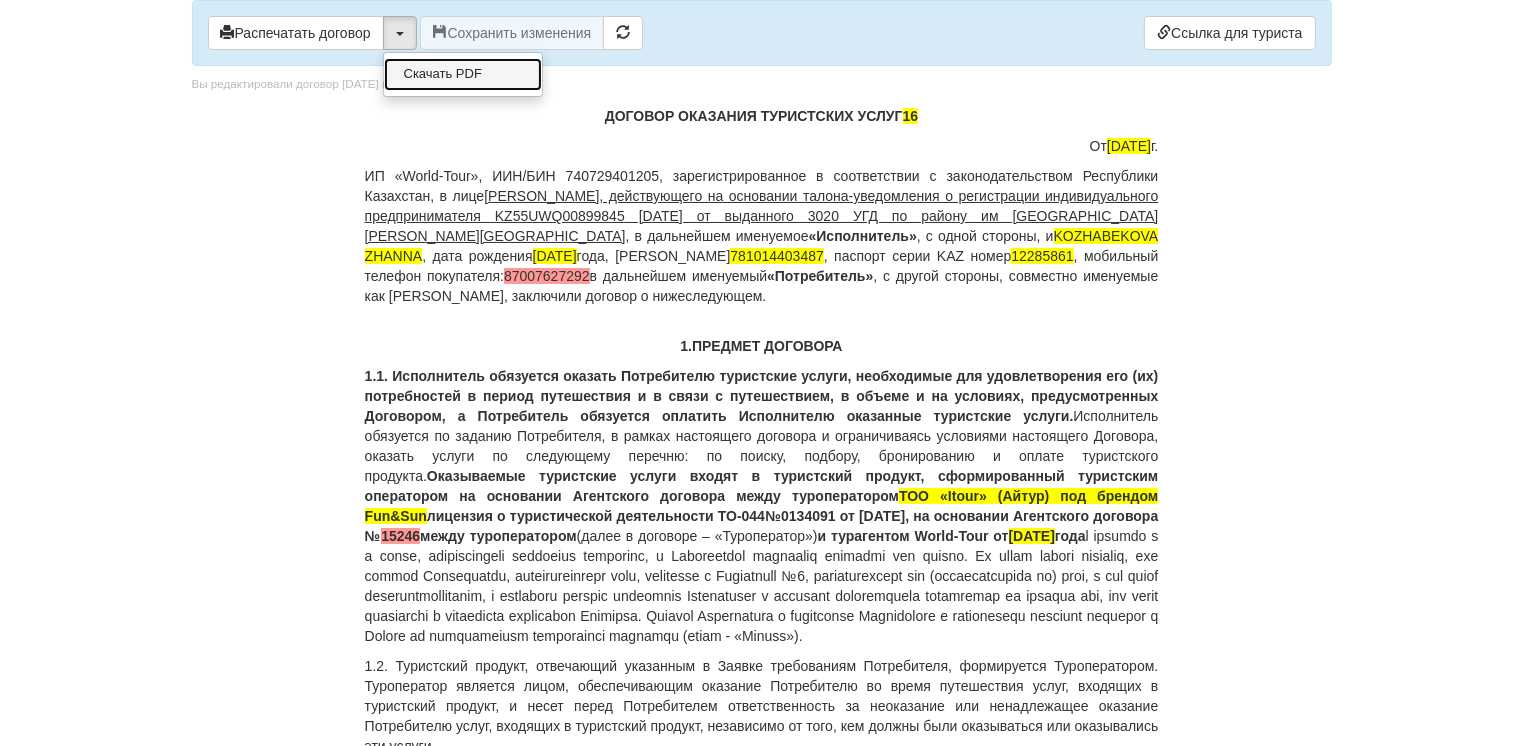 click on "Скачать PDF" at bounding box center (463, 74) 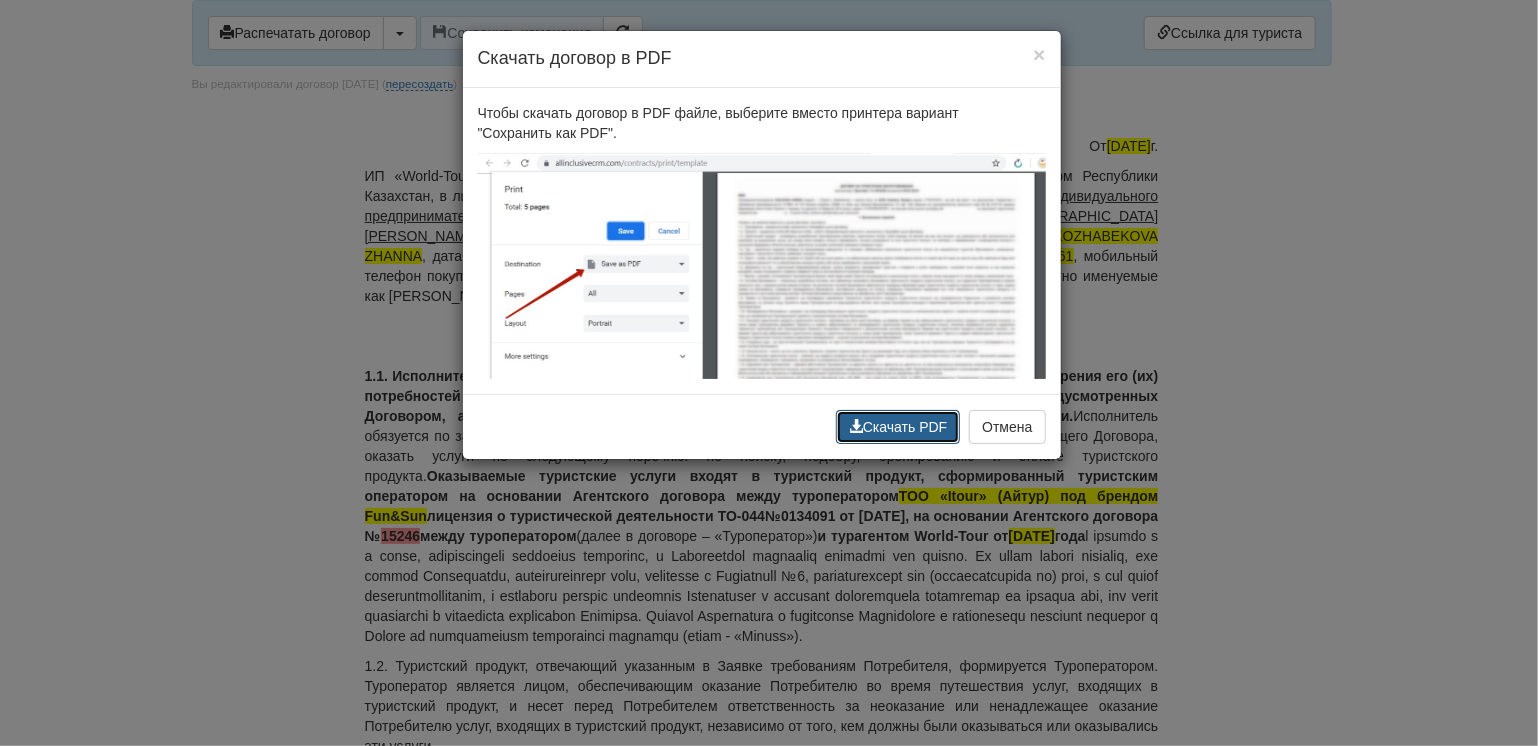 click on "Скачать PDF" at bounding box center [898, 427] 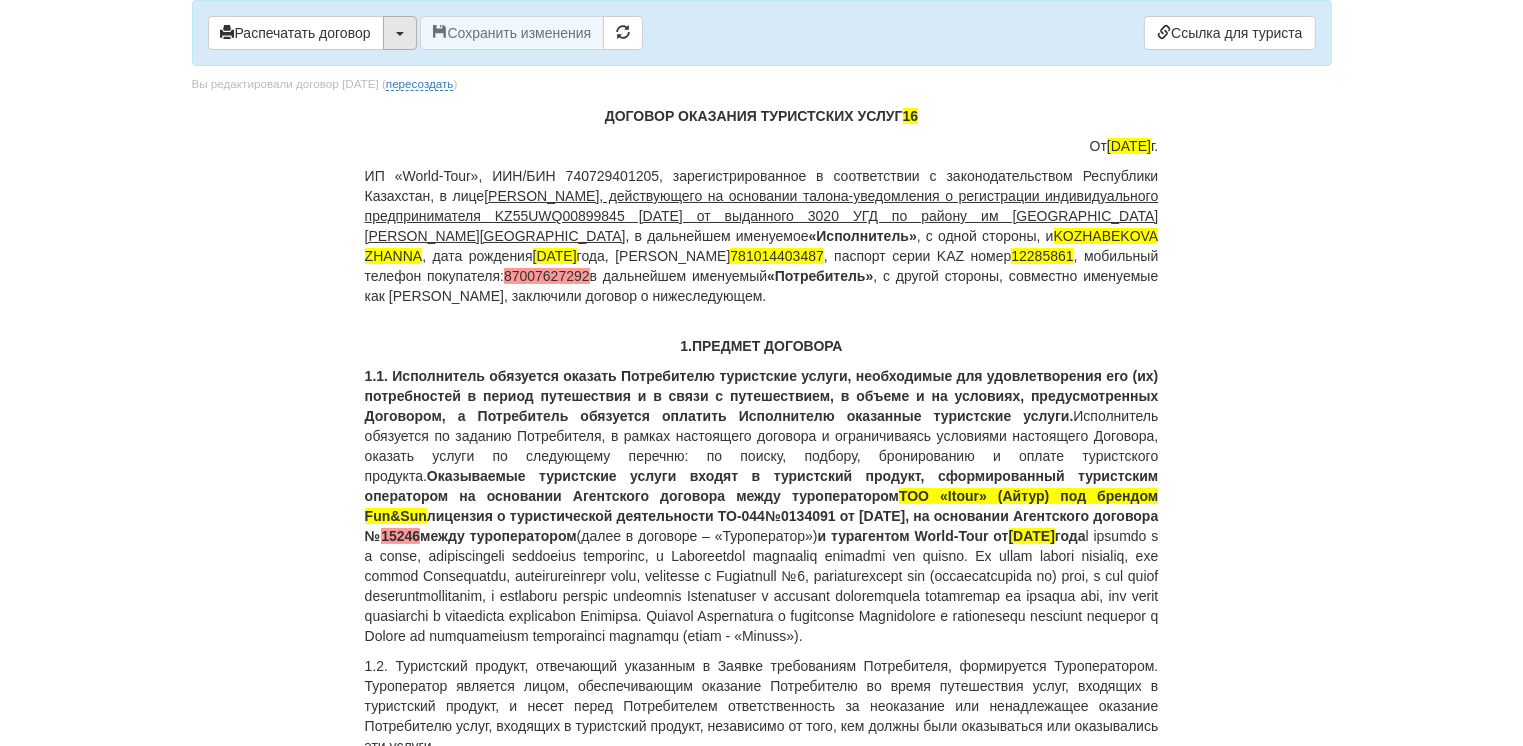 click at bounding box center (400, 33) 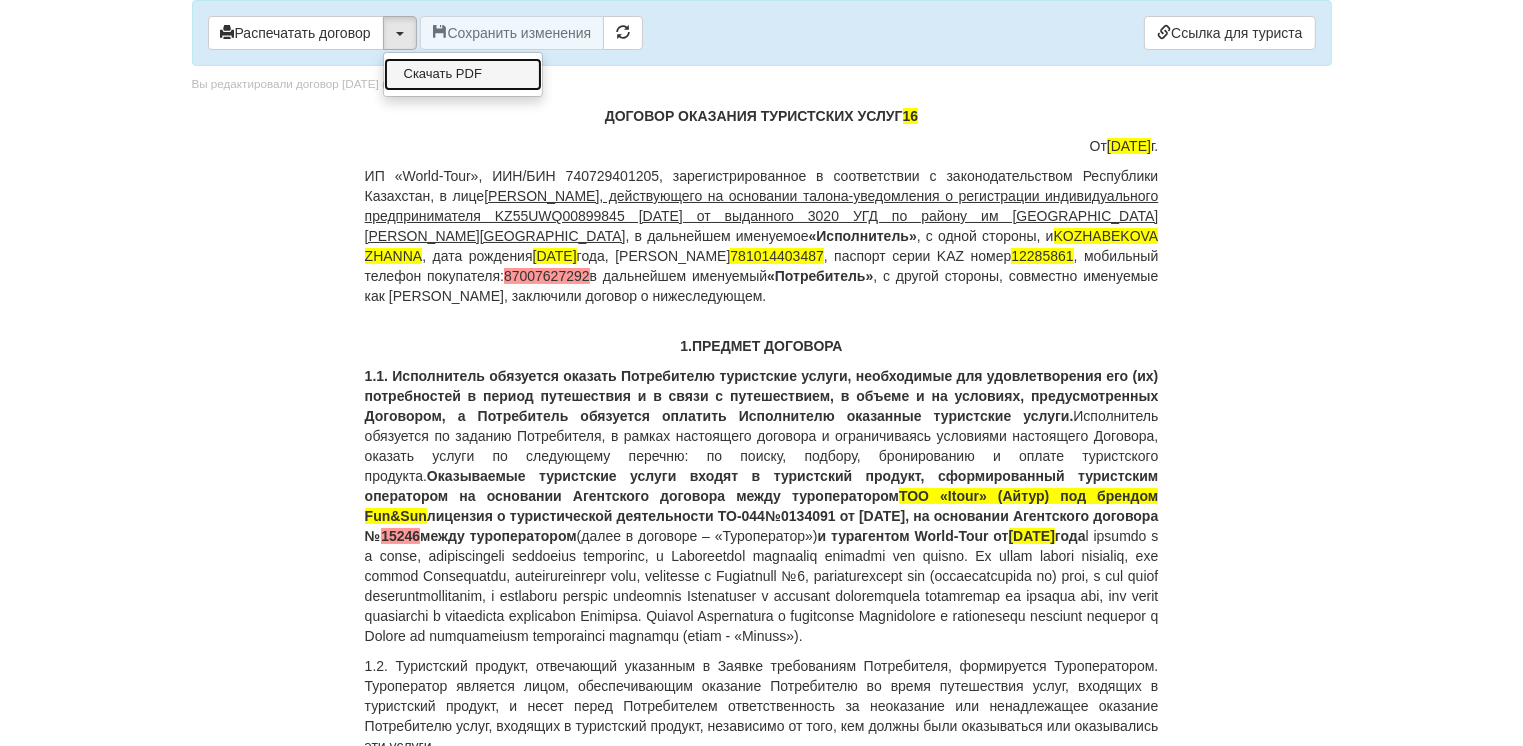 click on "Скачать PDF" at bounding box center [463, 74] 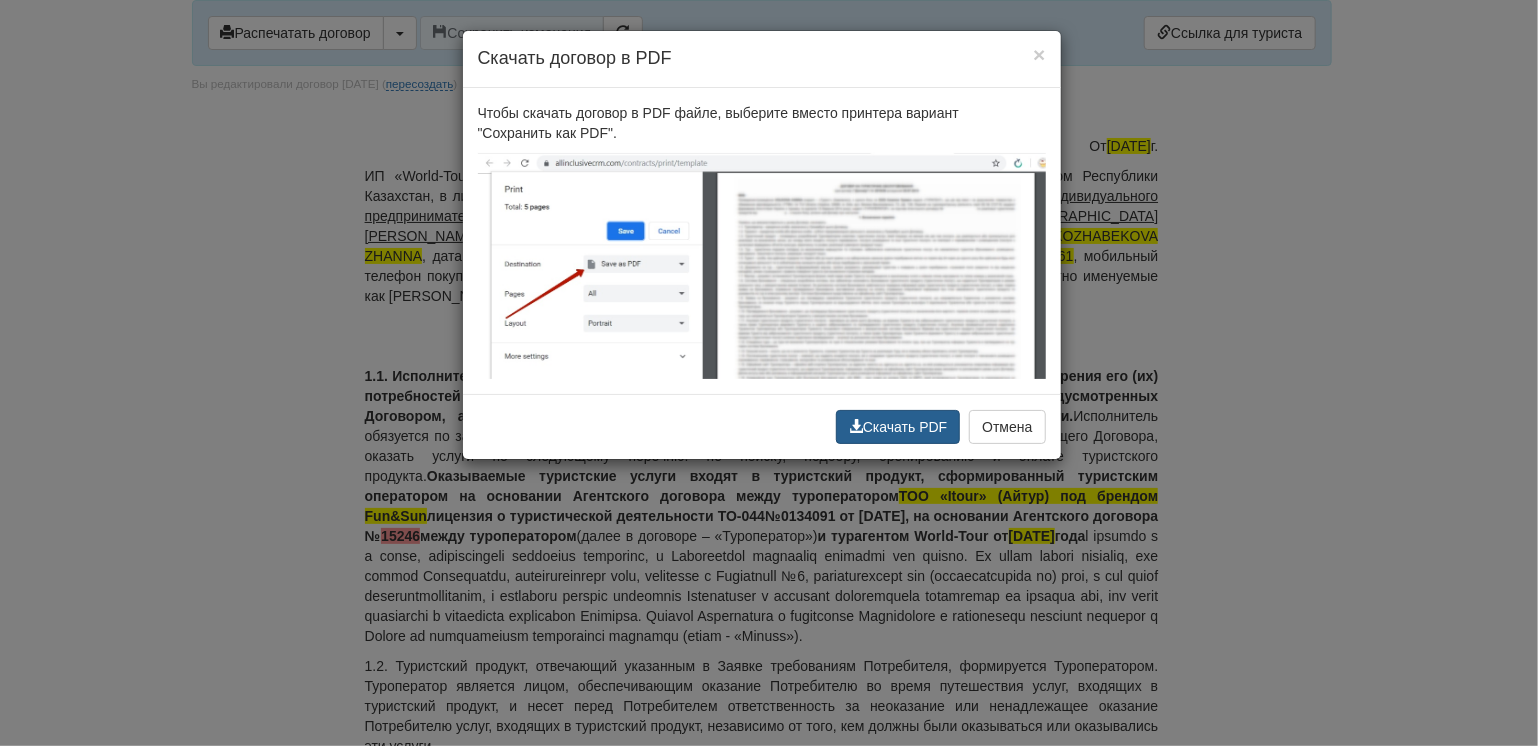 click on "Скачать PDF" at bounding box center (898, 427) 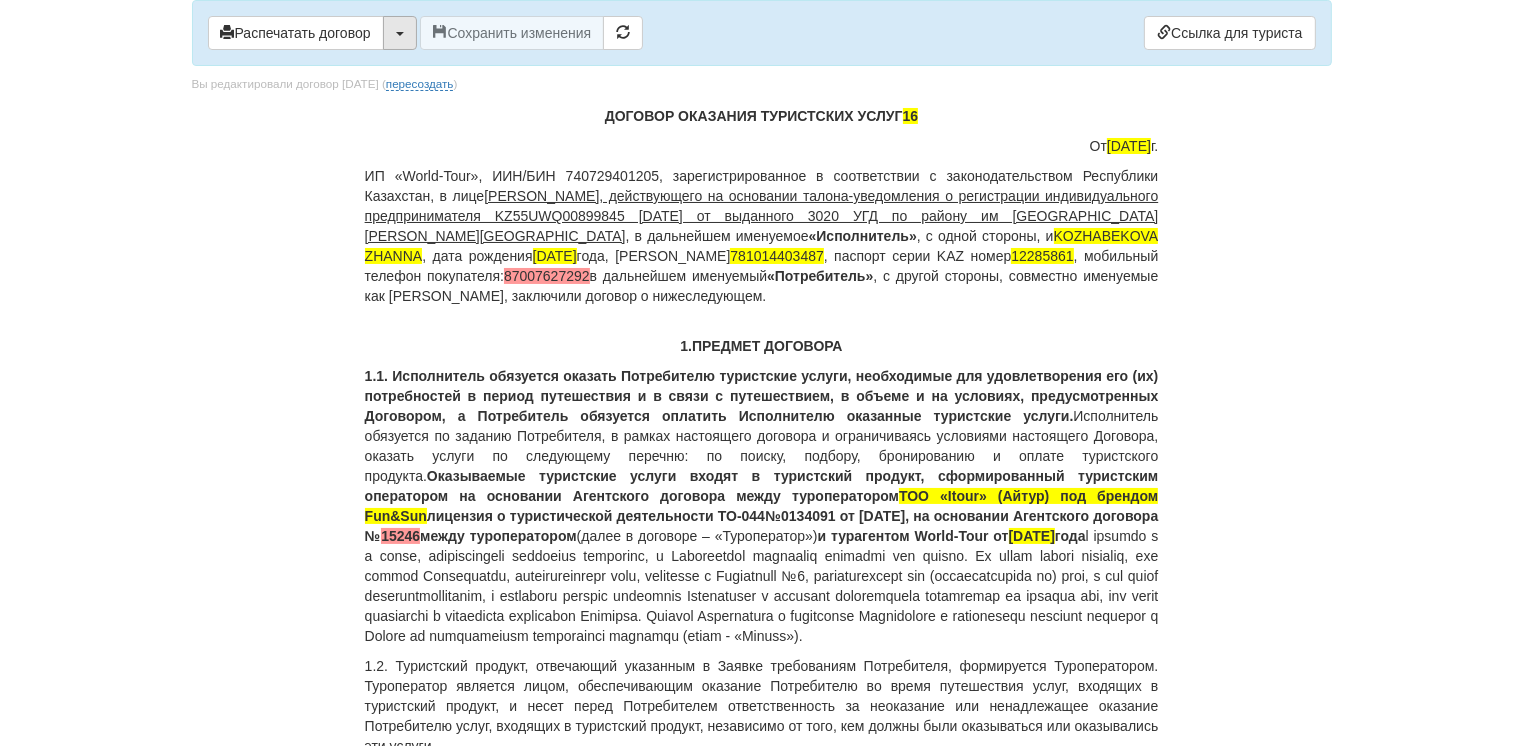 click at bounding box center [400, 34] 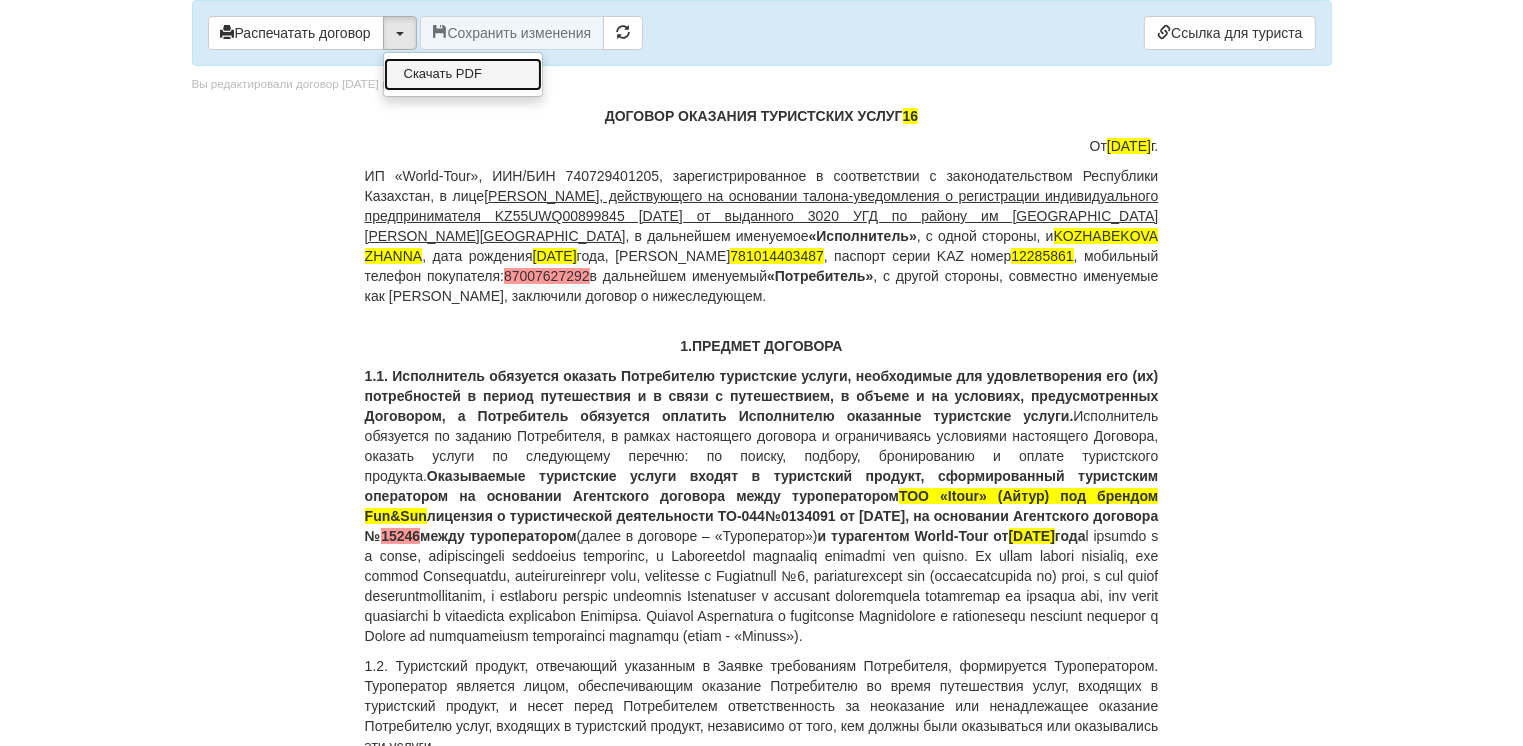 click on "Скачать PDF" at bounding box center (463, 74) 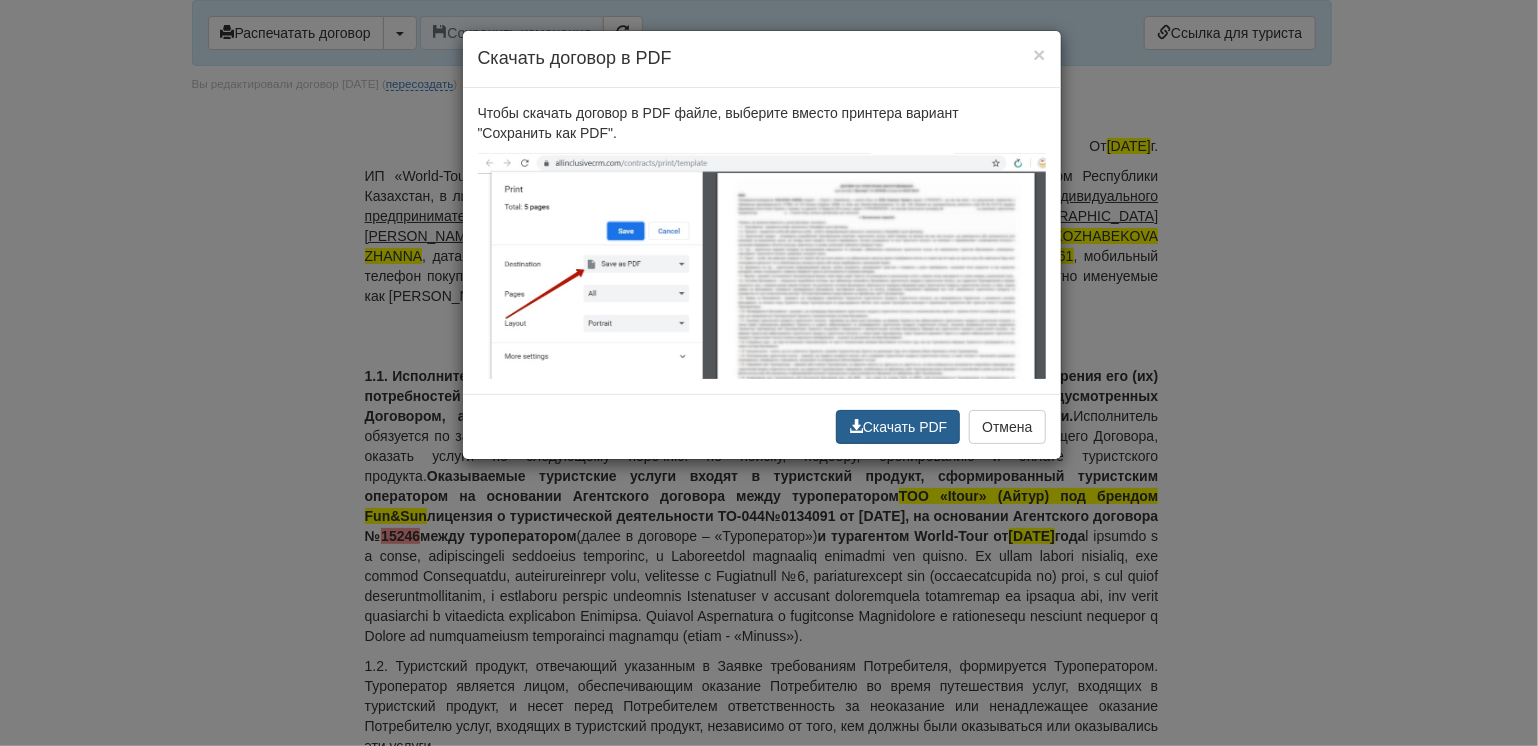 click on "Скачать PDF" at bounding box center [898, 427] 